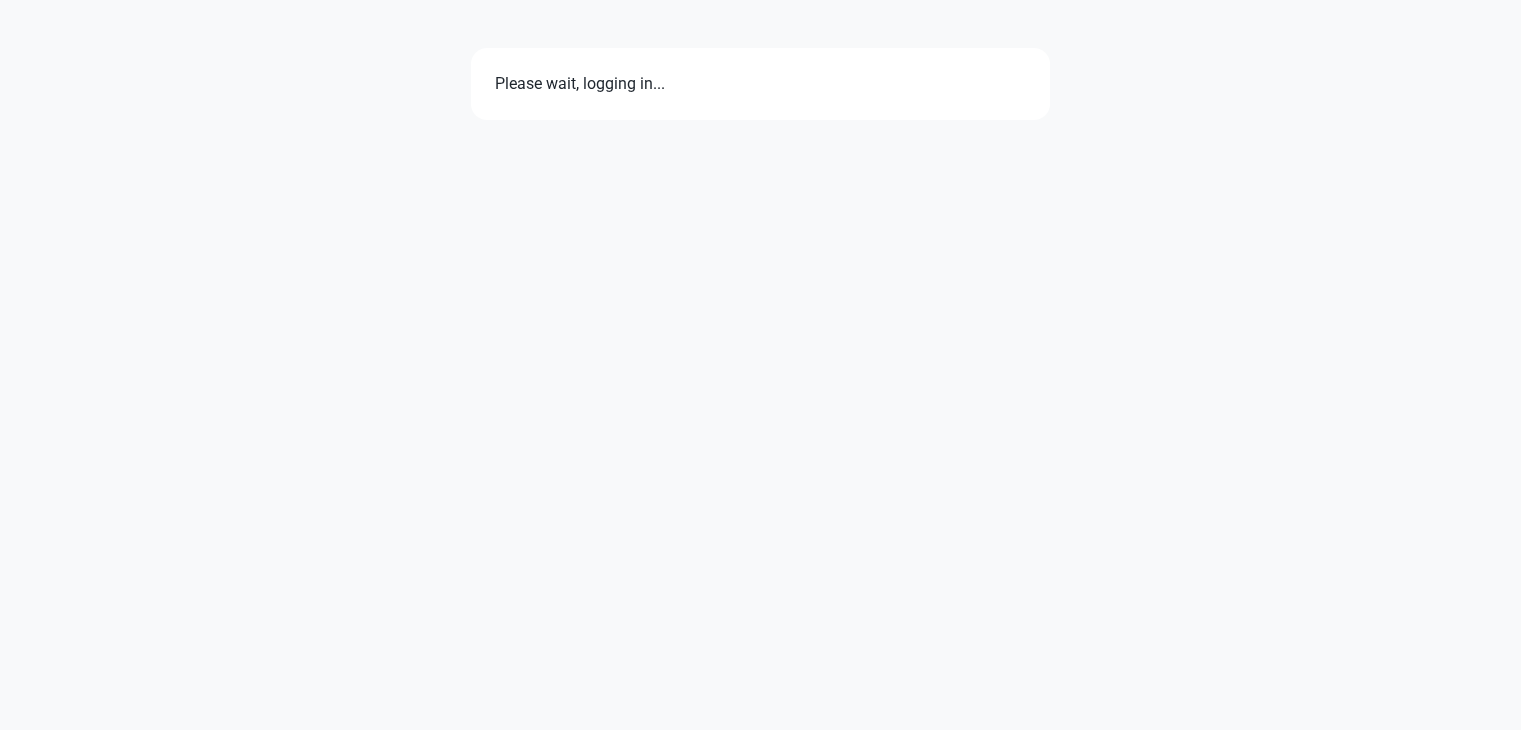 scroll, scrollTop: 0, scrollLeft: 0, axis: both 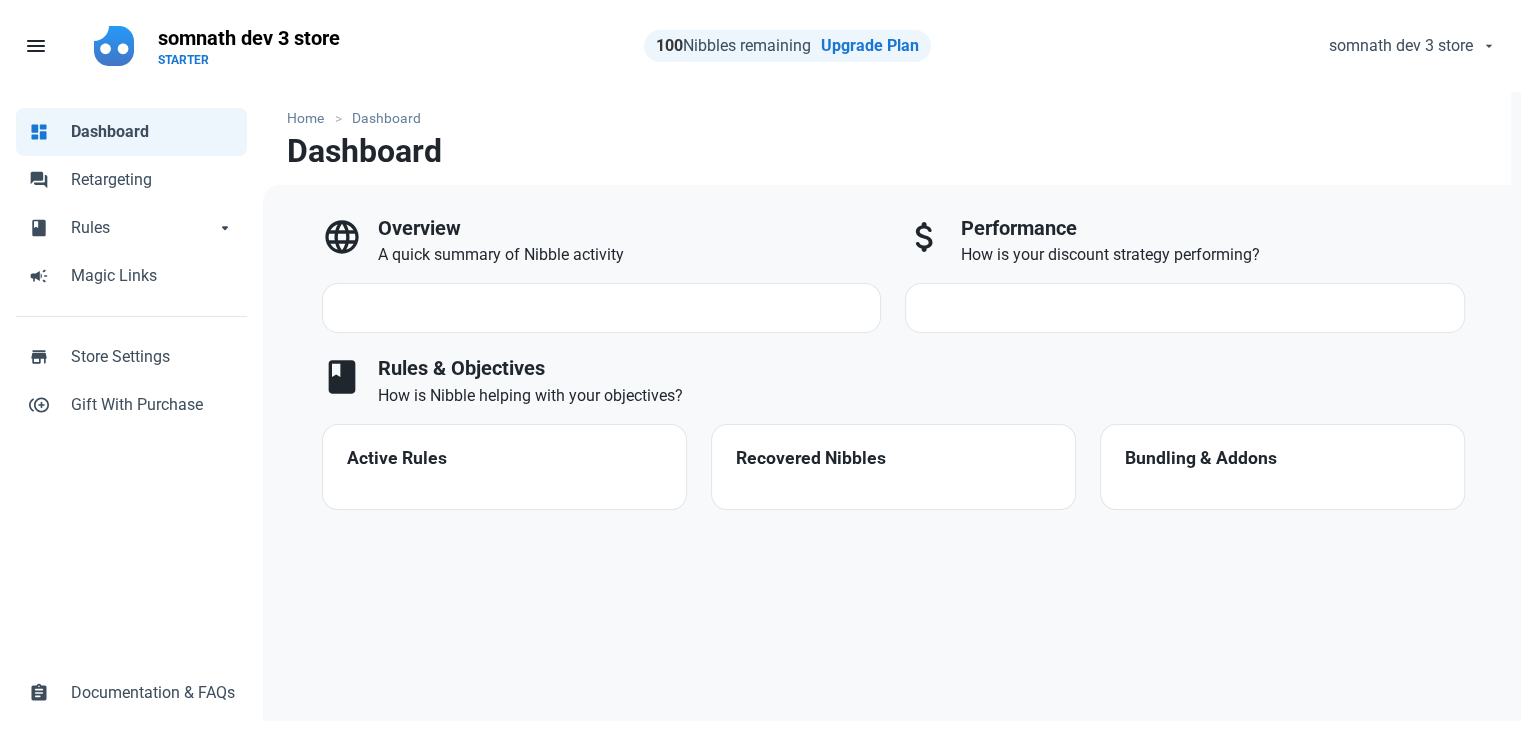 select on "7d" 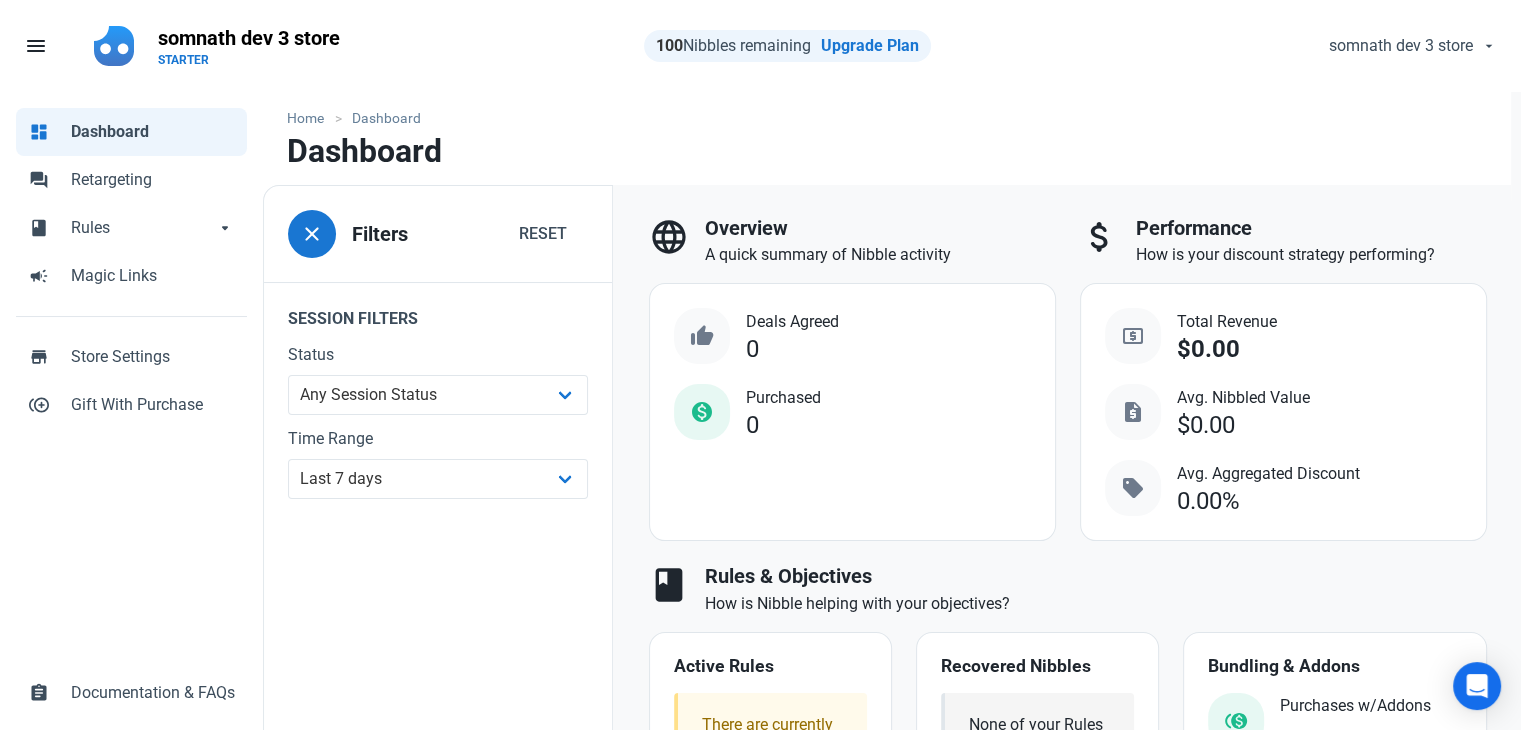 click on "dashboard Dashboard forum Retargeting book Rules book Rules arrow_drop_down book Ruleset inventory_2 Archive campaign Magic Links store Store Settings control_point_duplicate Gift With Purchase assignment Documentation & FAQs" at bounding box center (131, 412) 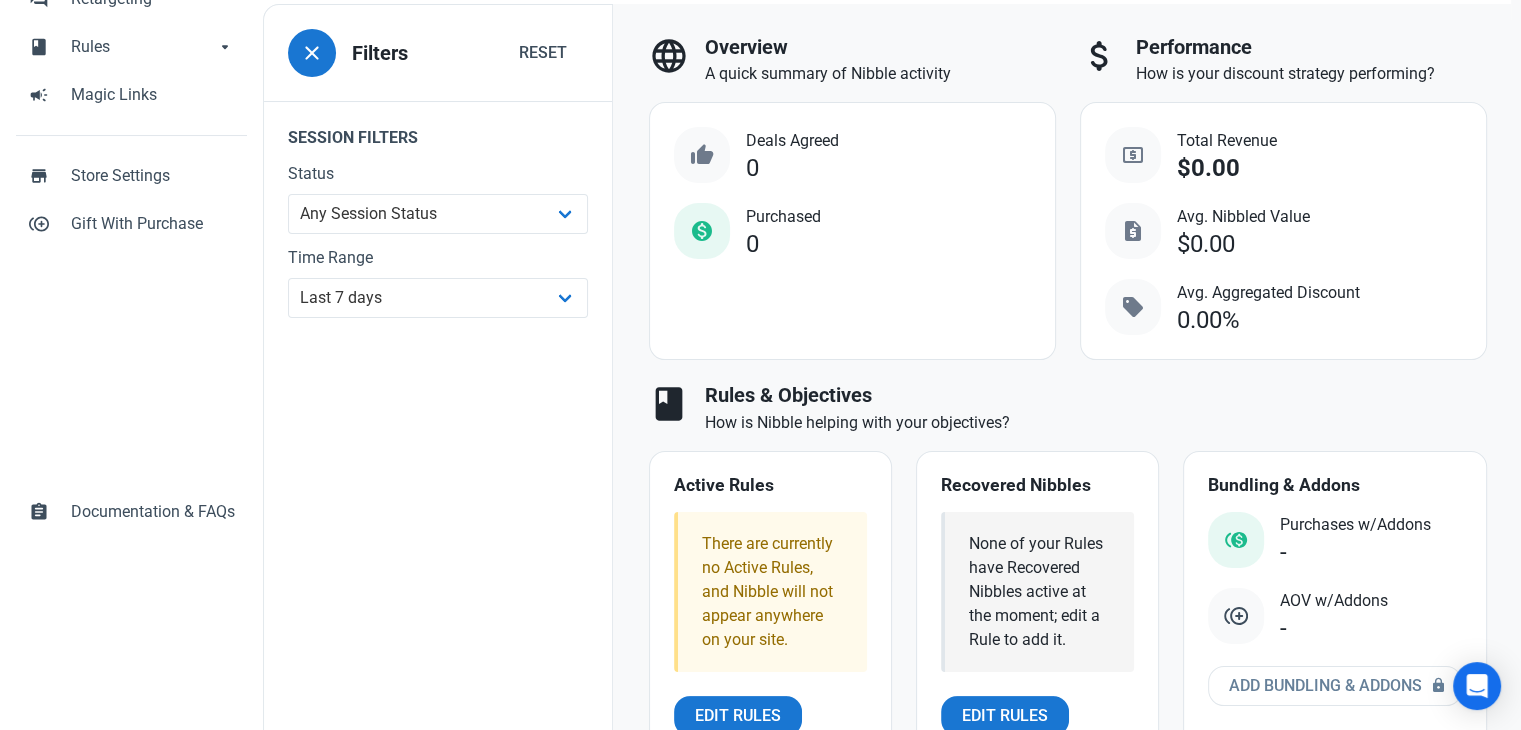 scroll, scrollTop: 0, scrollLeft: 0, axis: both 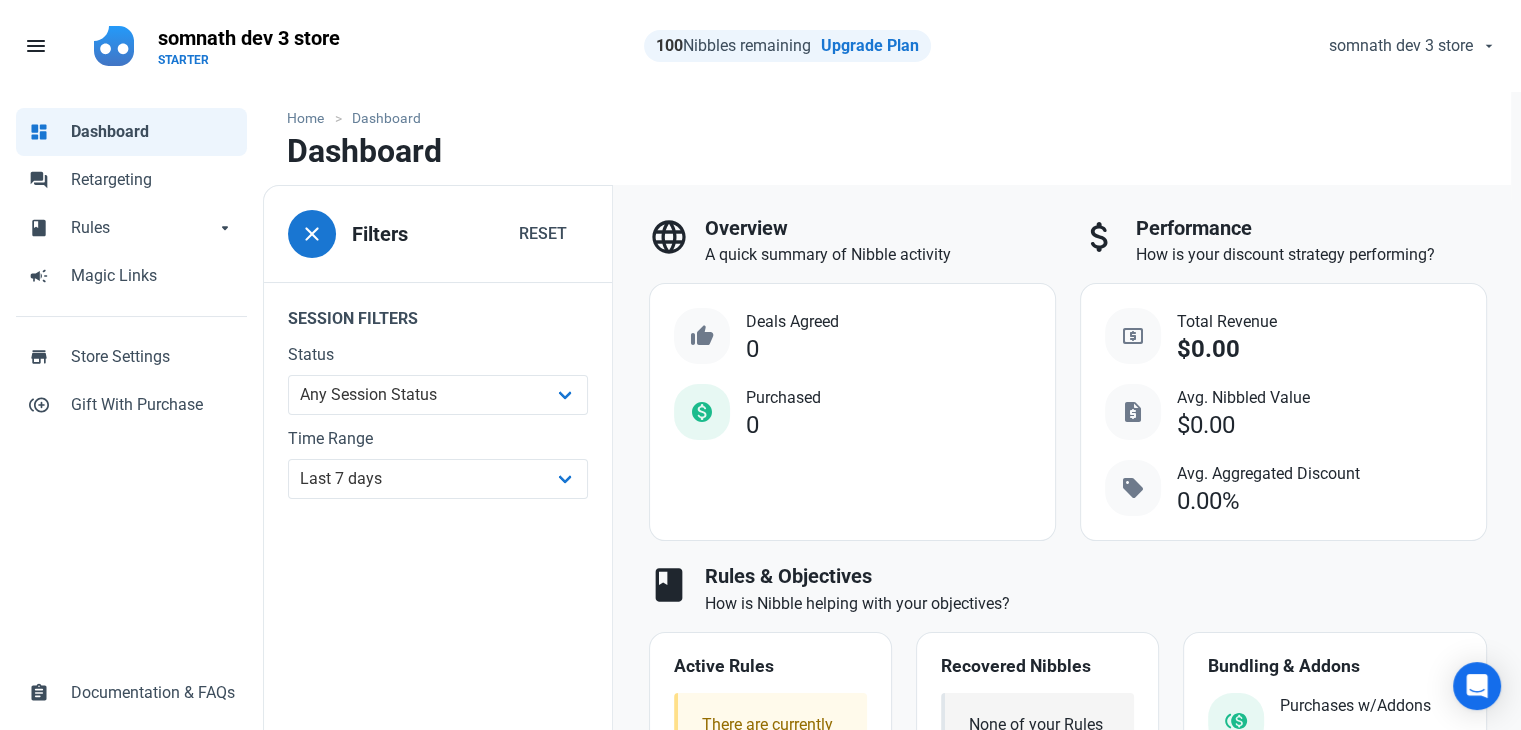click on "close Filters Reset Session Filters Status Any Session Status  Abandoned - negotiated   Abandoned - after final offer   Abandoned - after deal agreed   Recoverable - user offer available   Recoverable - user offer accepted   Recoverable - counter offer sent   No longer recoverable - user offer rejected   Added to Basket   Recovered - Purchased   Purchased  Time Range  All Time   Last day   Last 7 days   Last 30 days   Last 90 days   Last 180 days   Last 365 days   Custom" at bounding box center [438, 470] 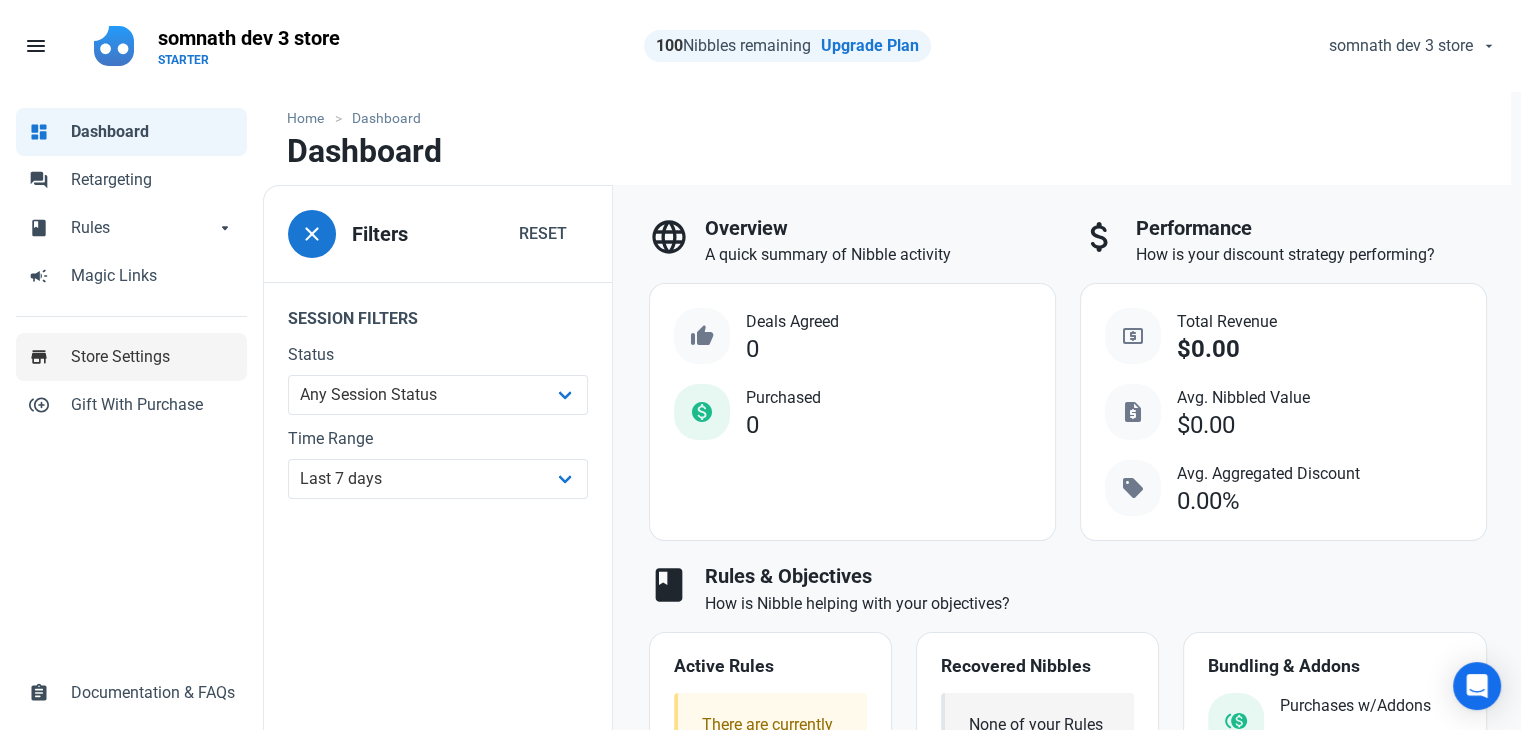 click on "Store Settings" at bounding box center (153, 357) 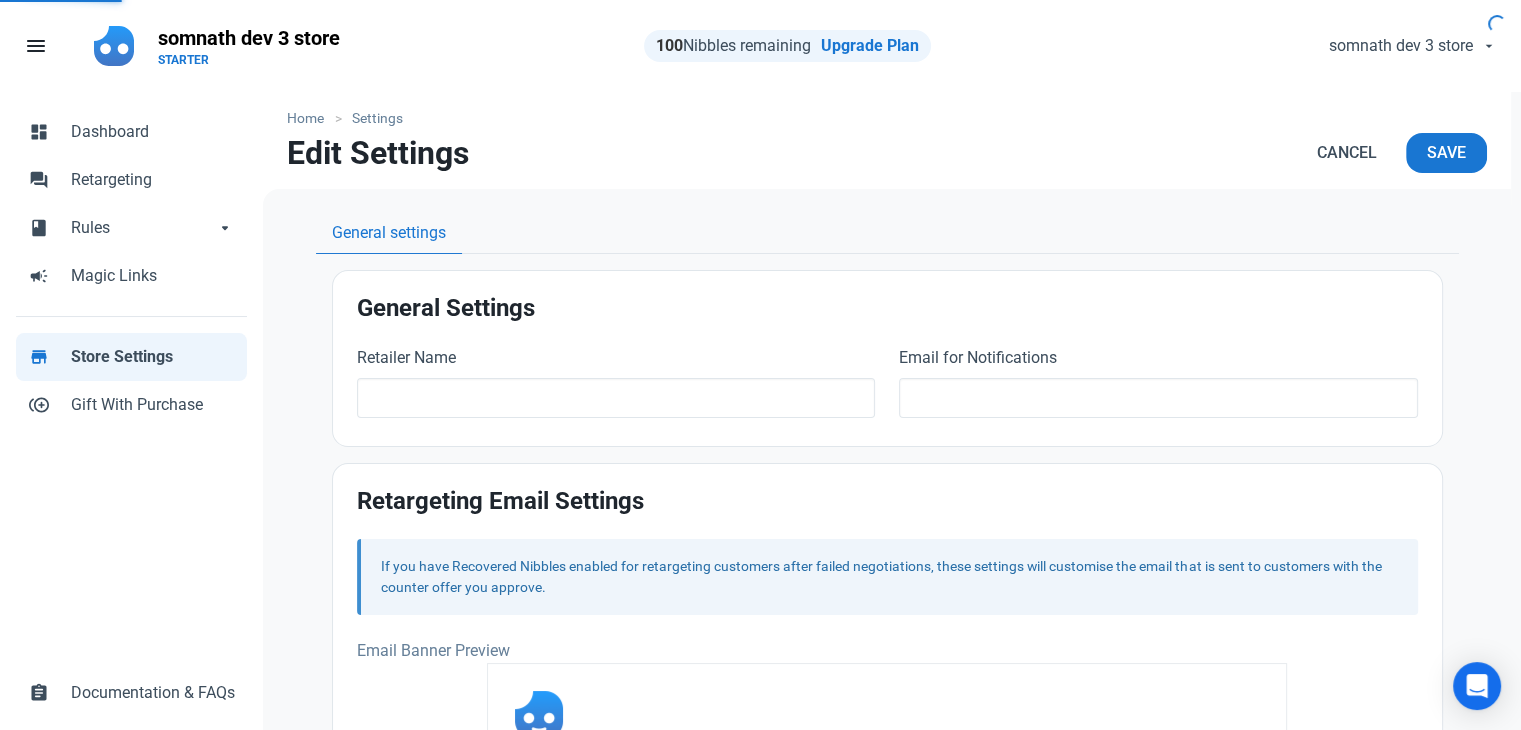 type on "somnath dev 3 store" 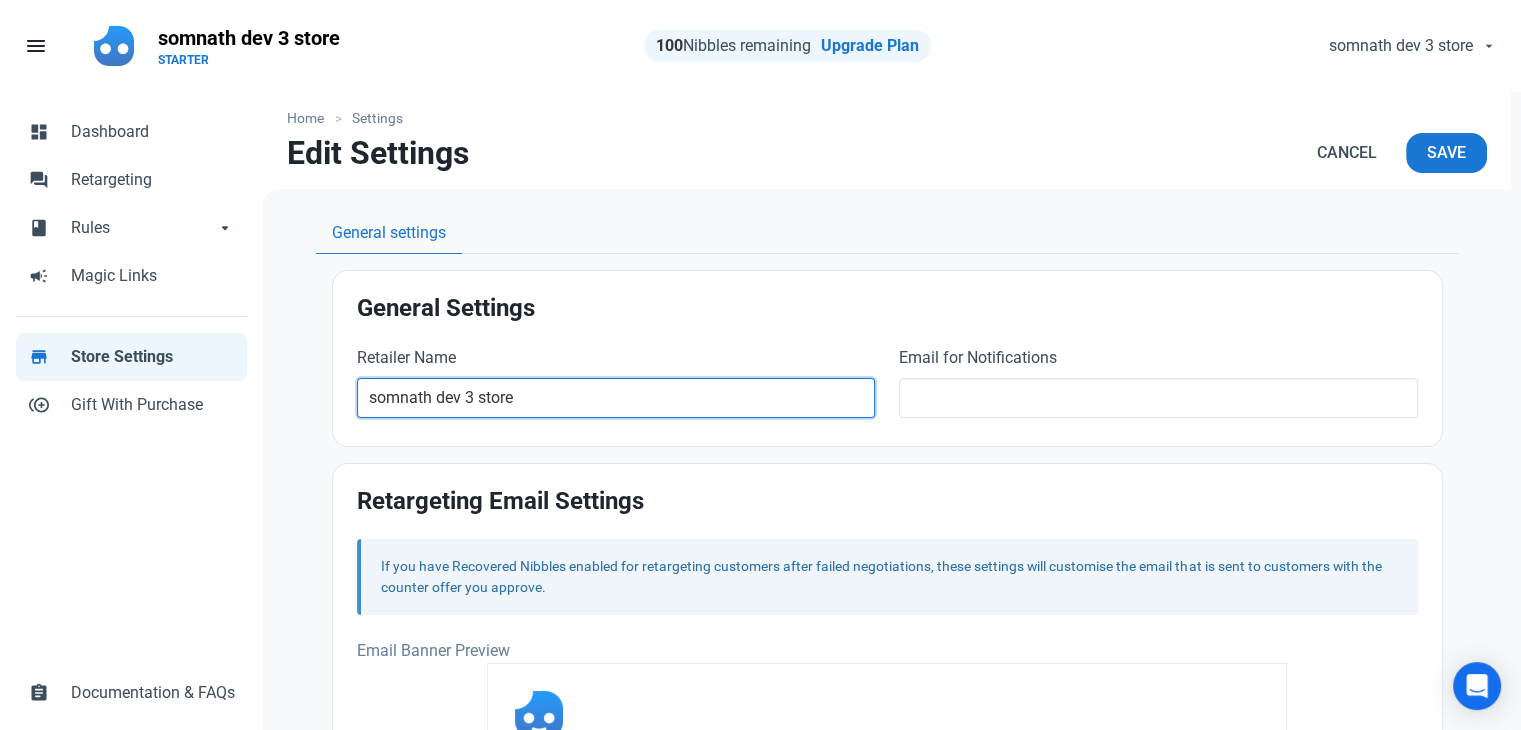click on "somnath dev 3 store" at bounding box center (616, 398) 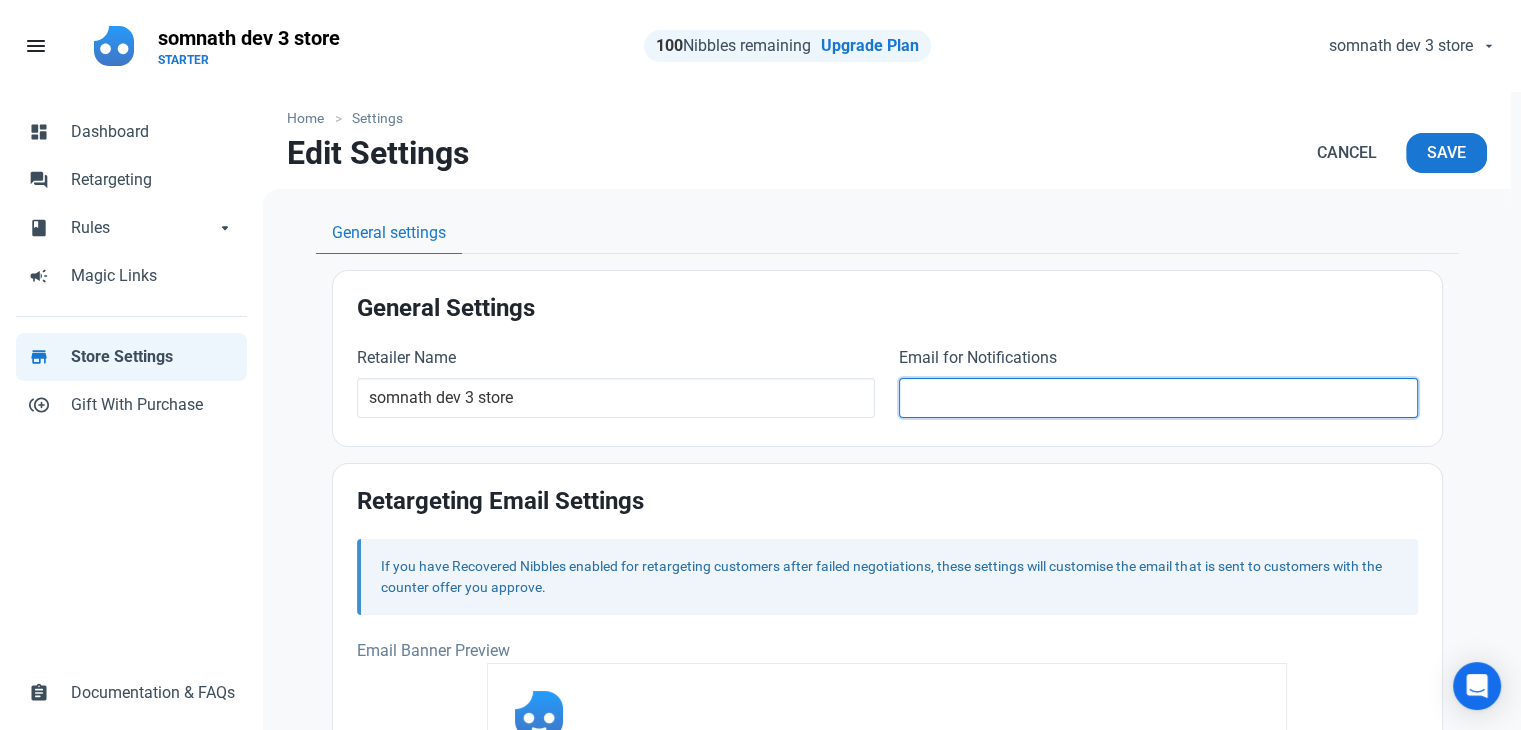 click at bounding box center [1158, 398] 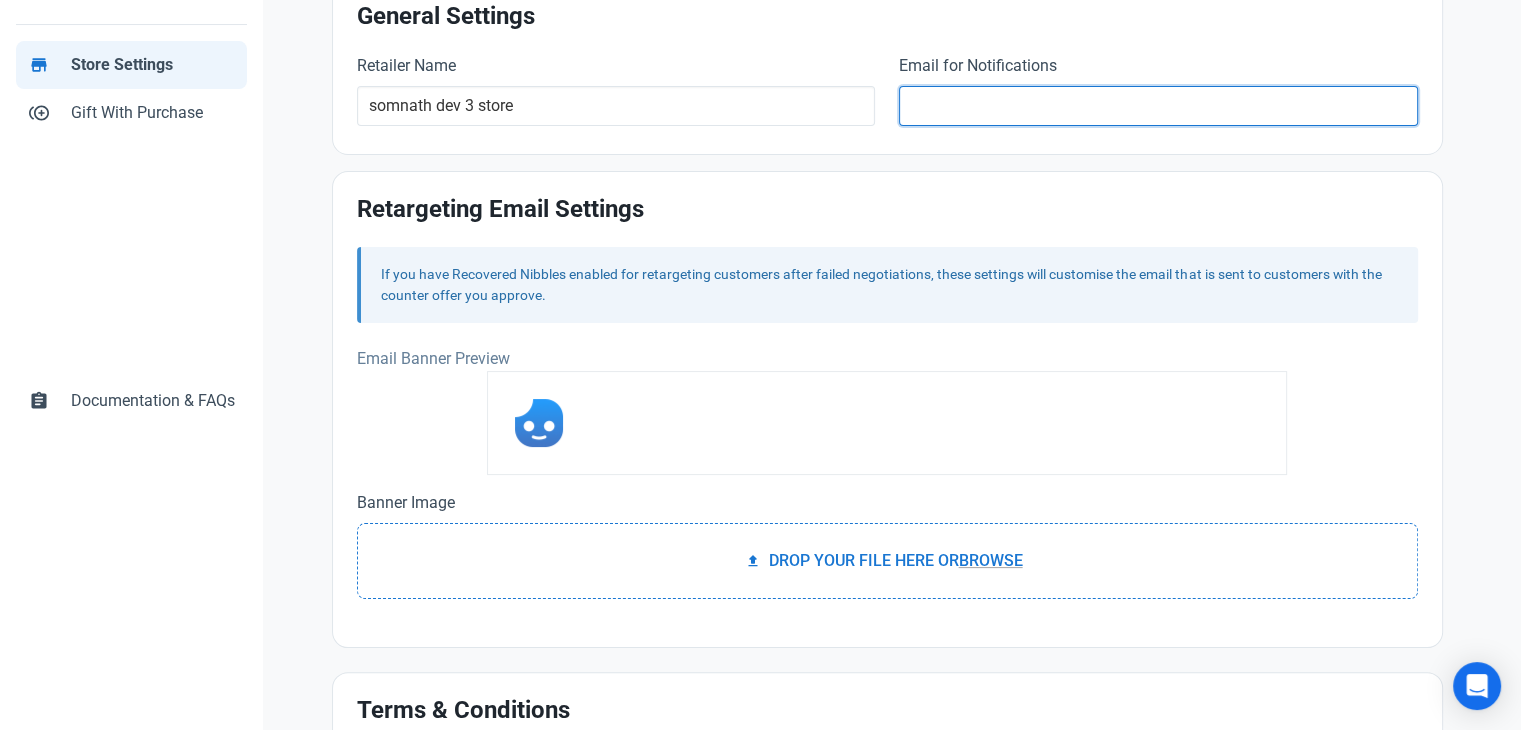 scroll, scrollTop: 0, scrollLeft: 0, axis: both 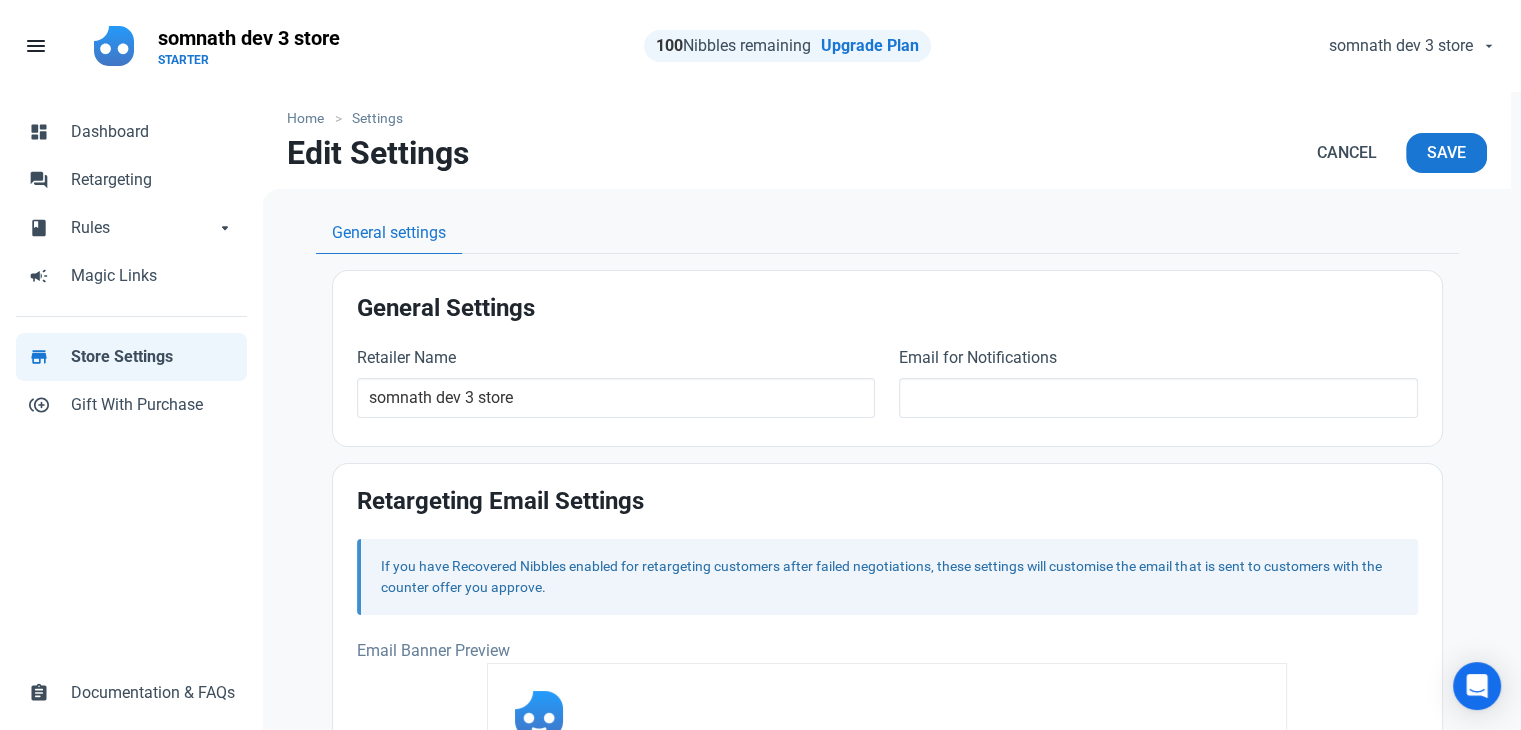 click on "General Settings" at bounding box center (887, 308) 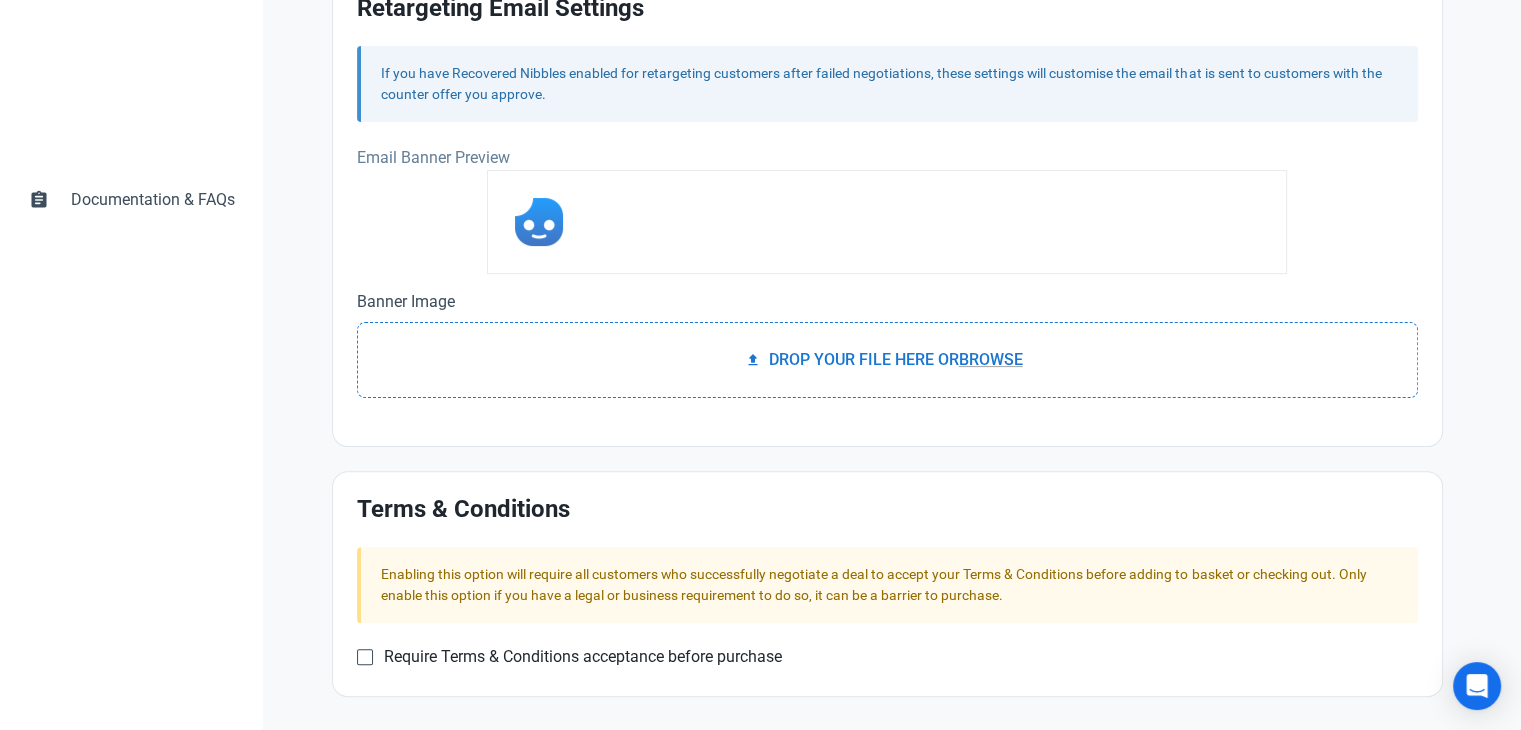 scroll, scrollTop: 0, scrollLeft: 0, axis: both 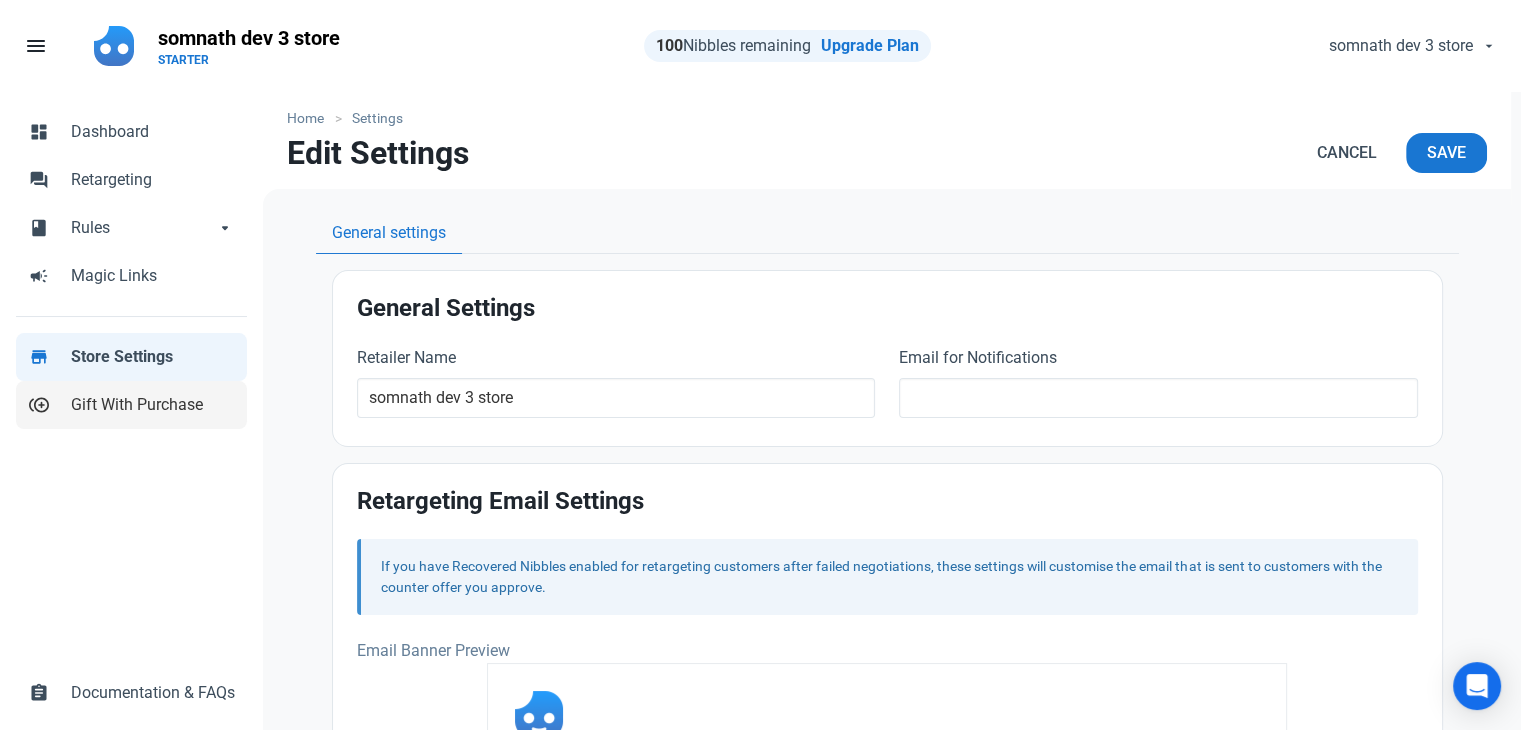 click on "control_point_duplicate Gift With Purchase" at bounding box center (131, 405) 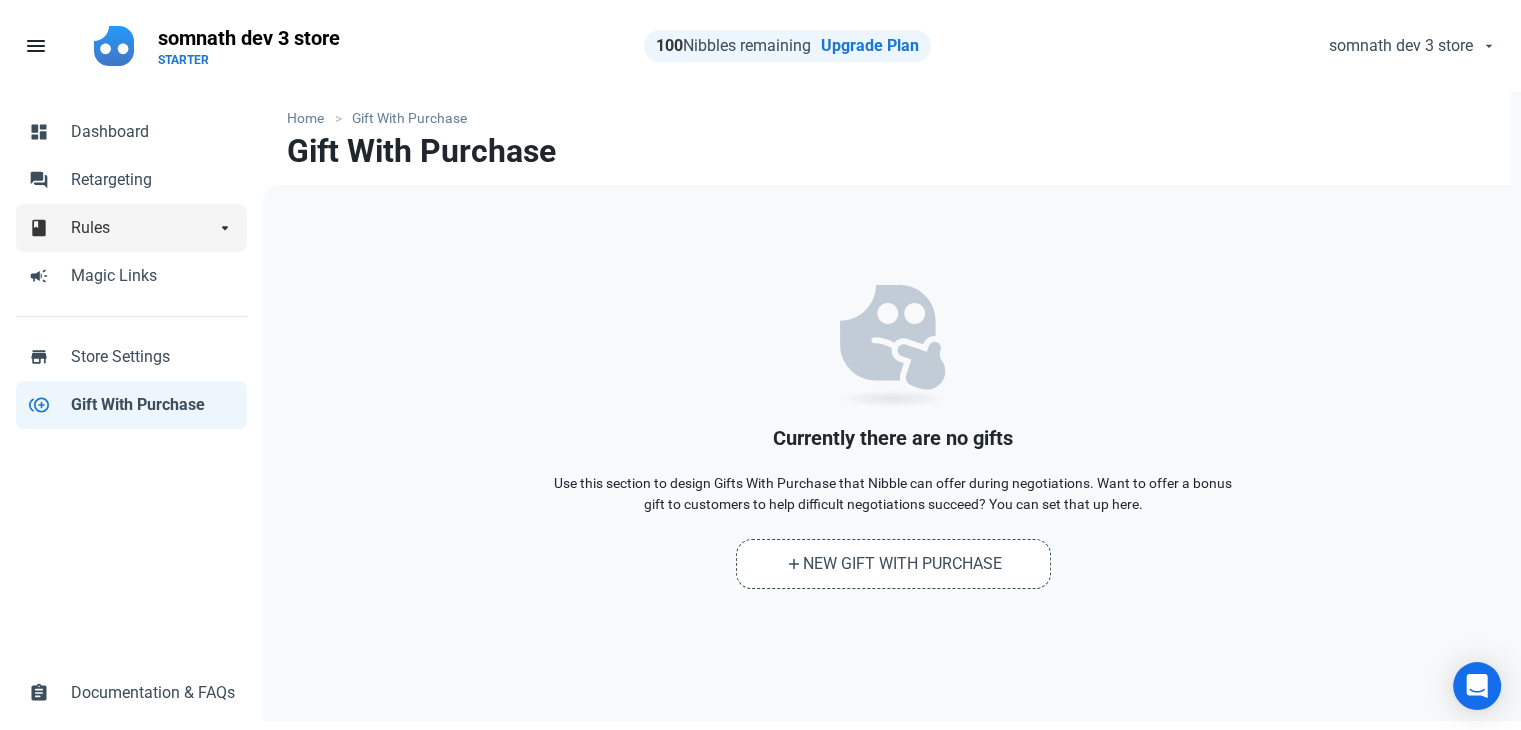 click on "Rules" at bounding box center [143, 228] 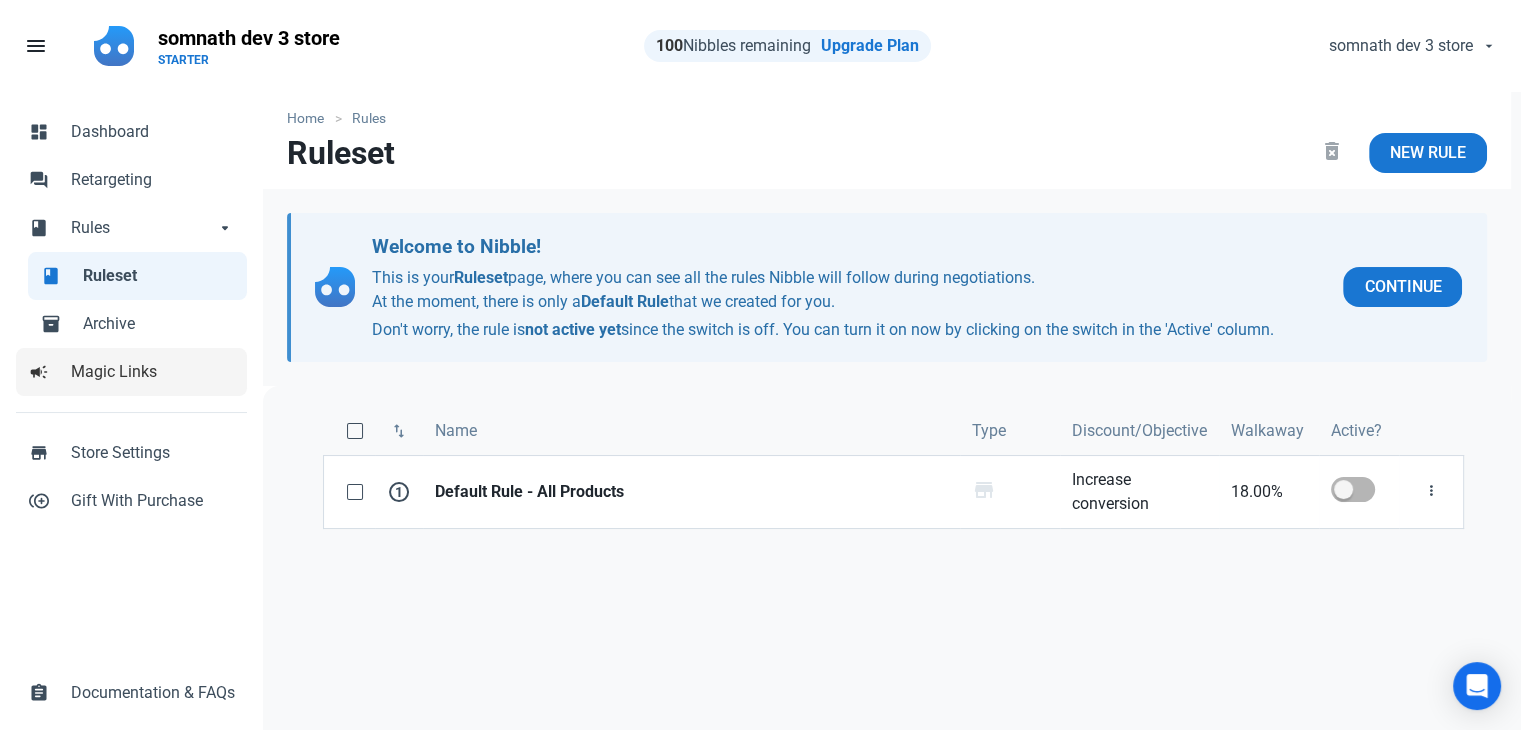 click on "Magic Links" at bounding box center (153, 372) 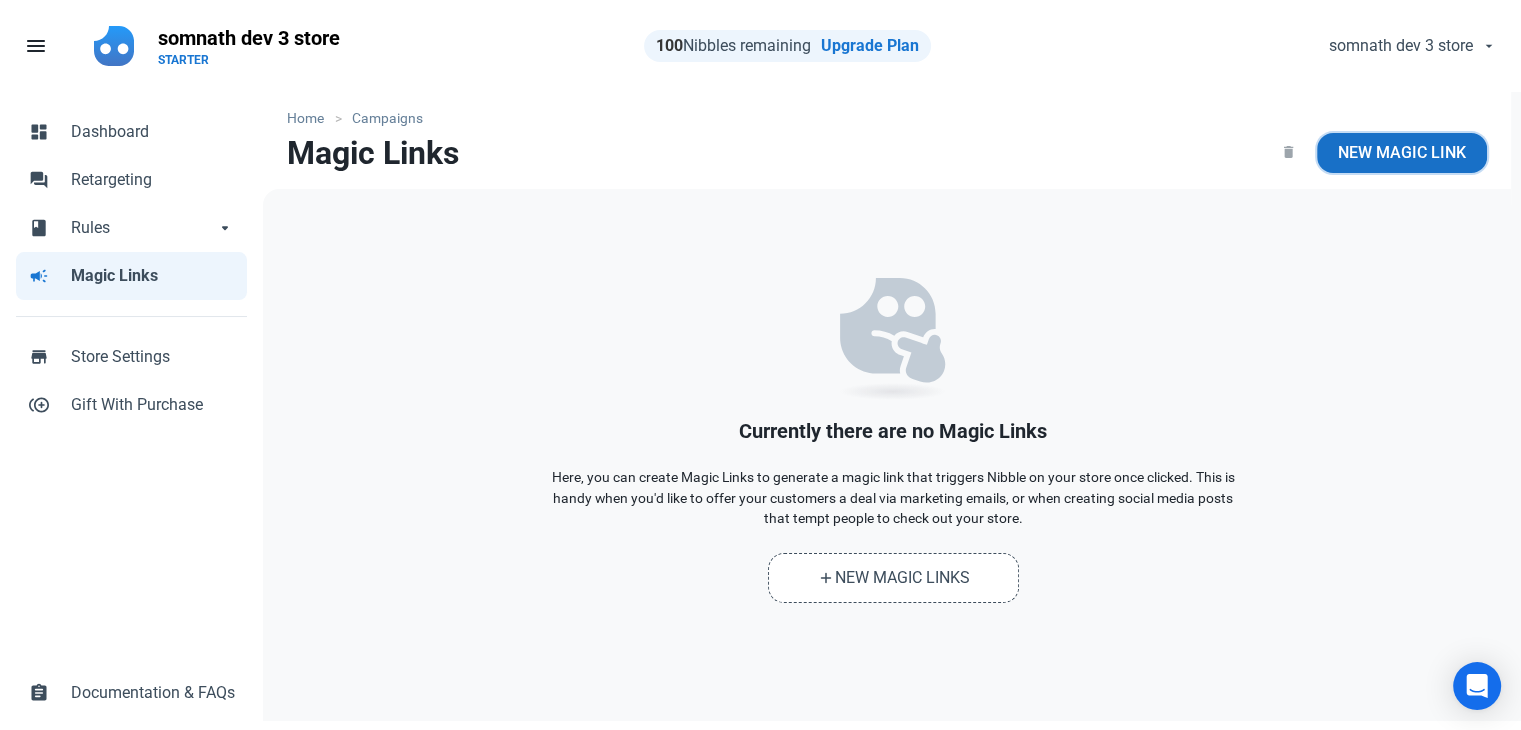 click on "New Magic Link" at bounding box center (1402, 153) 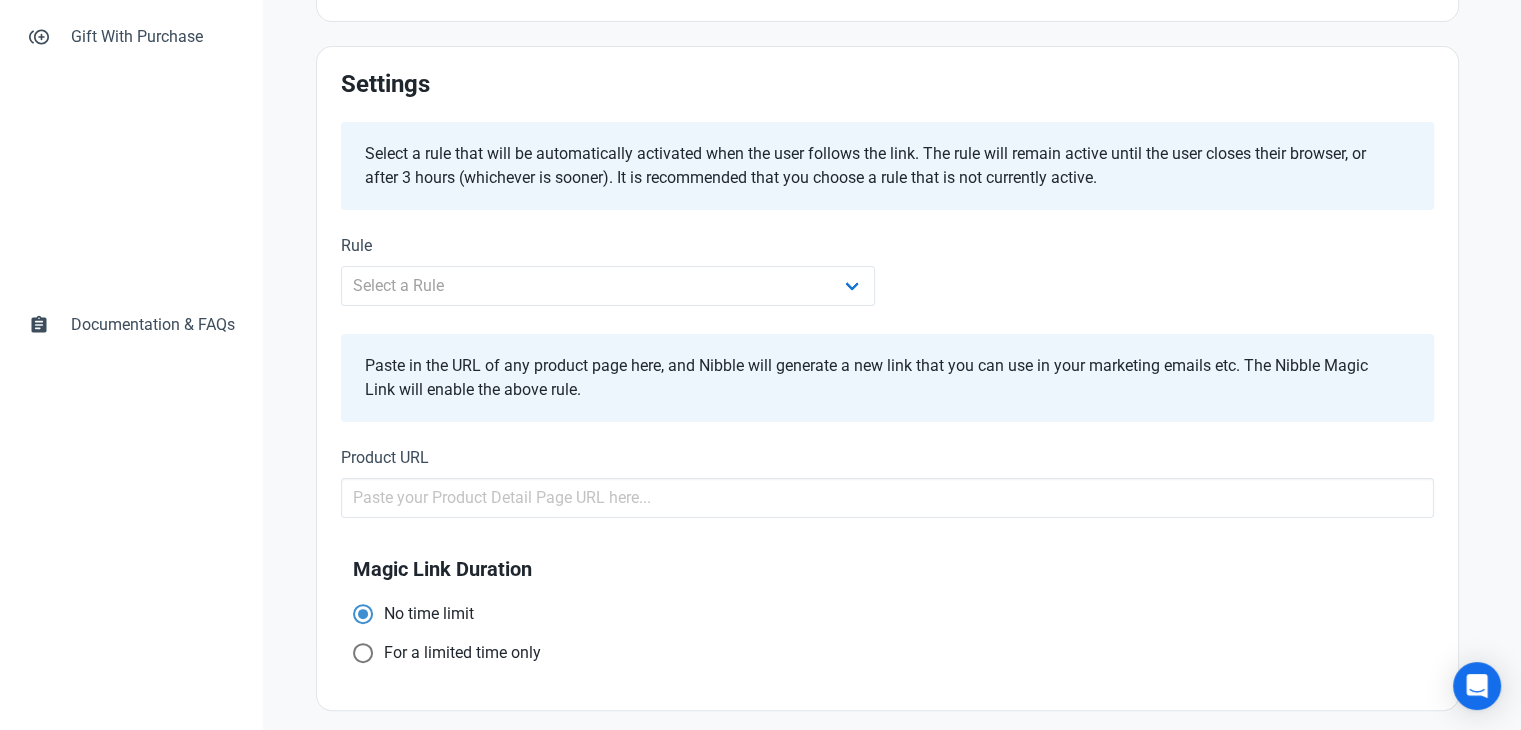 scroll, scrollTop: 0, scrollLeft: 0, axis: both 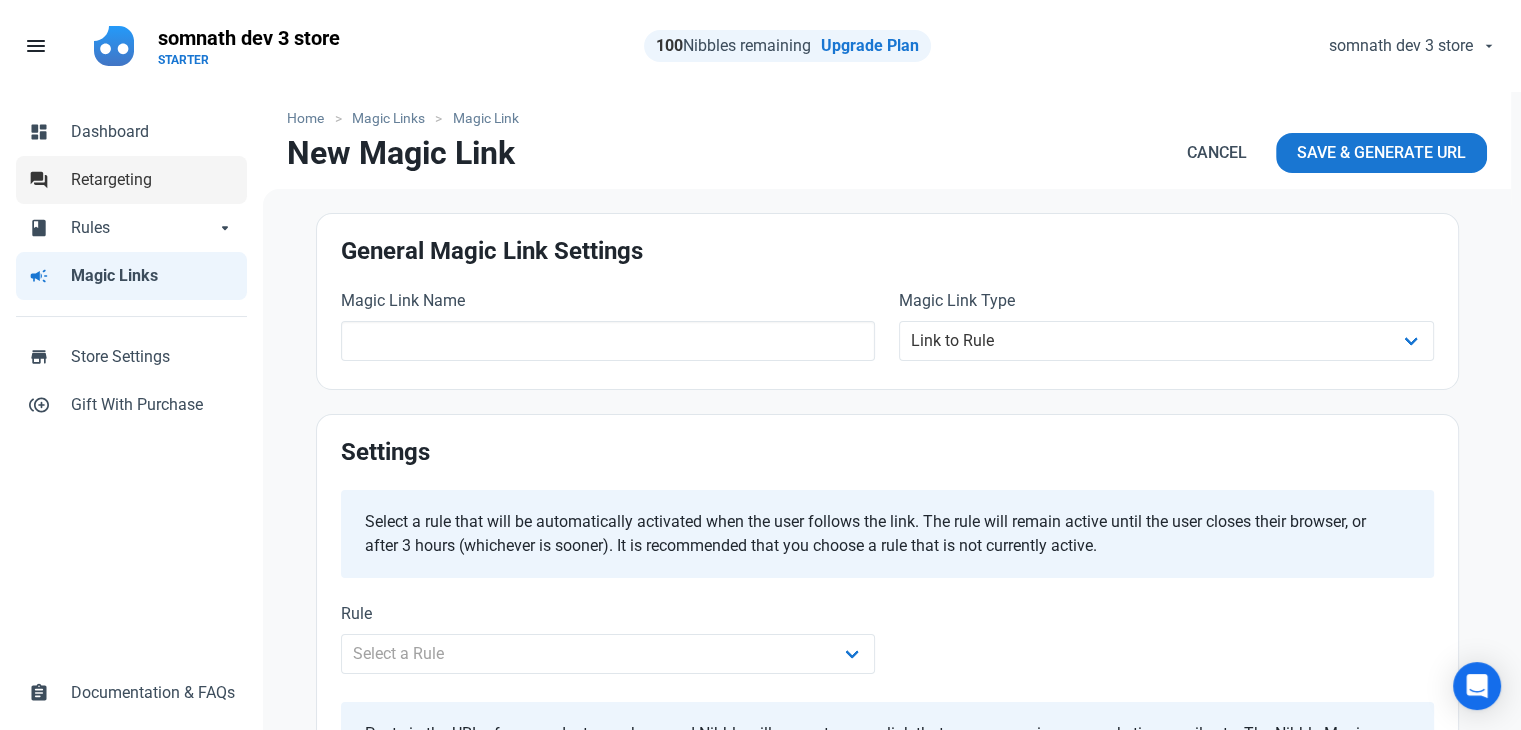 click on "Retargeting" at bounding box center [153, 180] 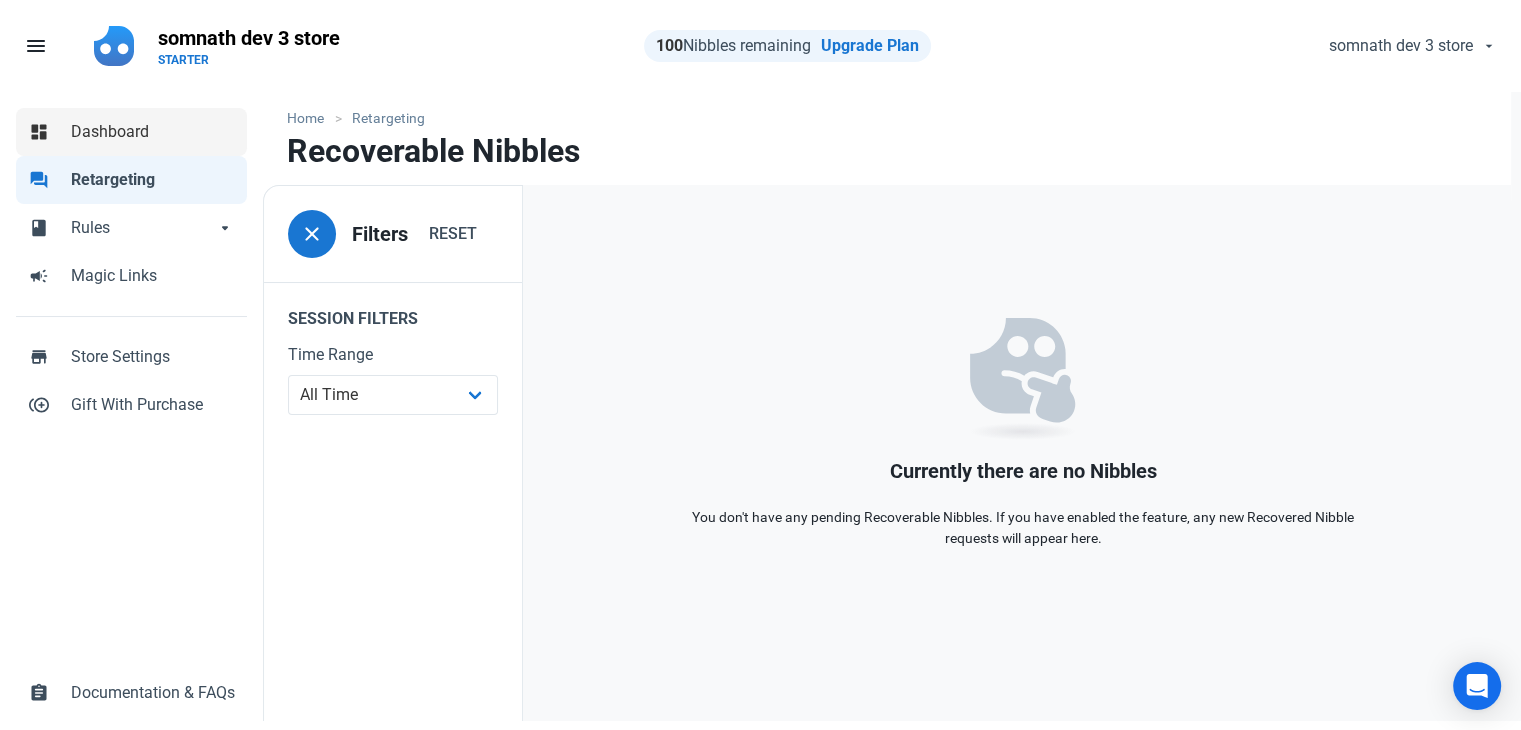 click on "Dashboard" at bounding box center [153, 132] 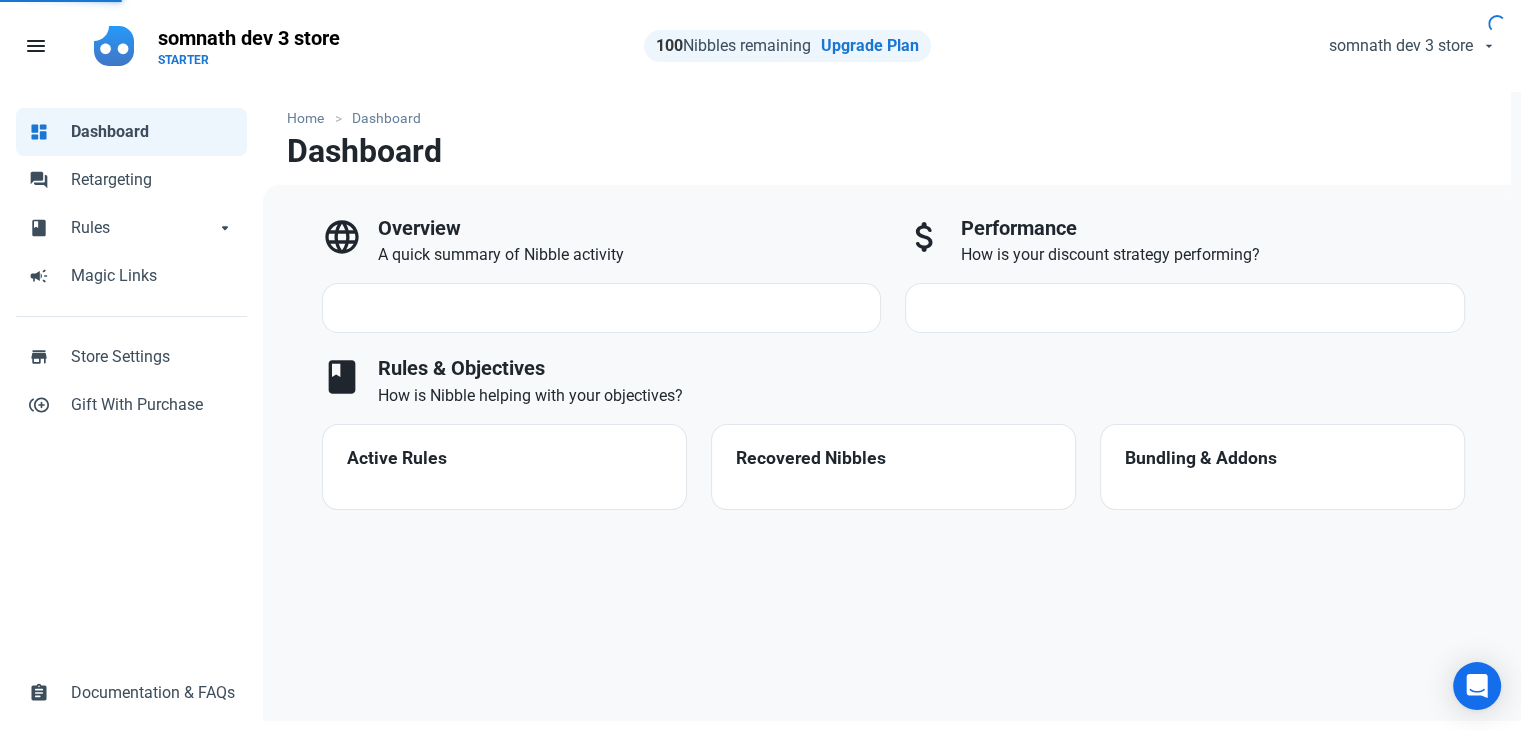 select on "7d" 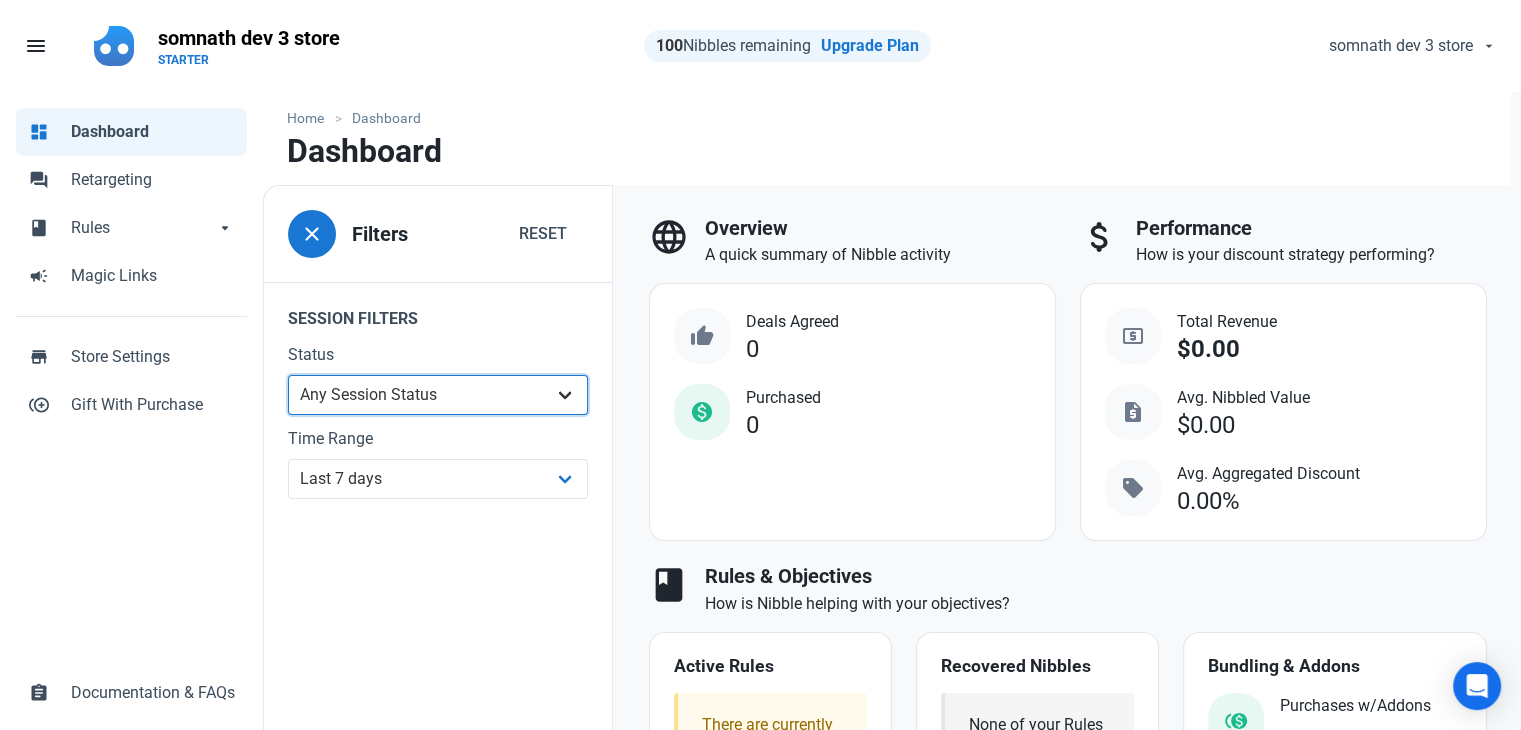 click on "Any Session Status  Abandoned - negotiated   Abandoned - after final offer   Abandoned - after deal agreed   Recoverable - user offer available   Recoverable - user offer accepted   Recoverable - counter offer sent   No longer recoverable - user offer rejected   Added to Basket   Recovered - Purchased   Purchased" at bounding box center [438, 395] 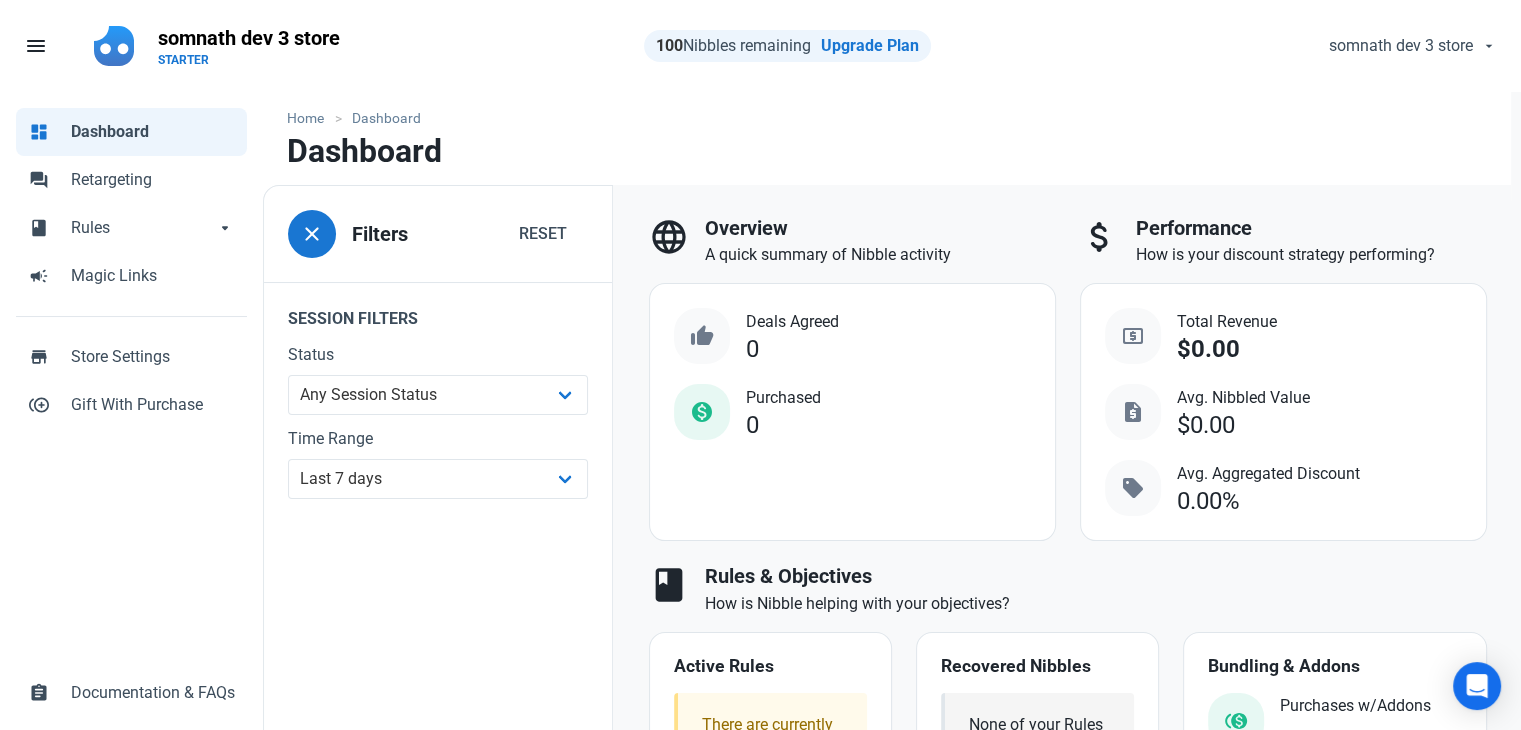 click on "close Filters Reset Session Filters Status Any Session Status  Abandoned - negotiated   Abandoned - after final offer   Abandoned - after deal agreed   Recoverable - user offer available   Recoverable - user offer accepted   Recoverable - counter offer sent   No longer recoverable - user offer rejected   Added to Basket   Recovered - Purchased   Purchased  Time Range  All Time   Last day   Last 7 days   Last 30 days   Last 90 days   Last 180 days   Last 365 days   Custom" at bounding box center (438, 470) 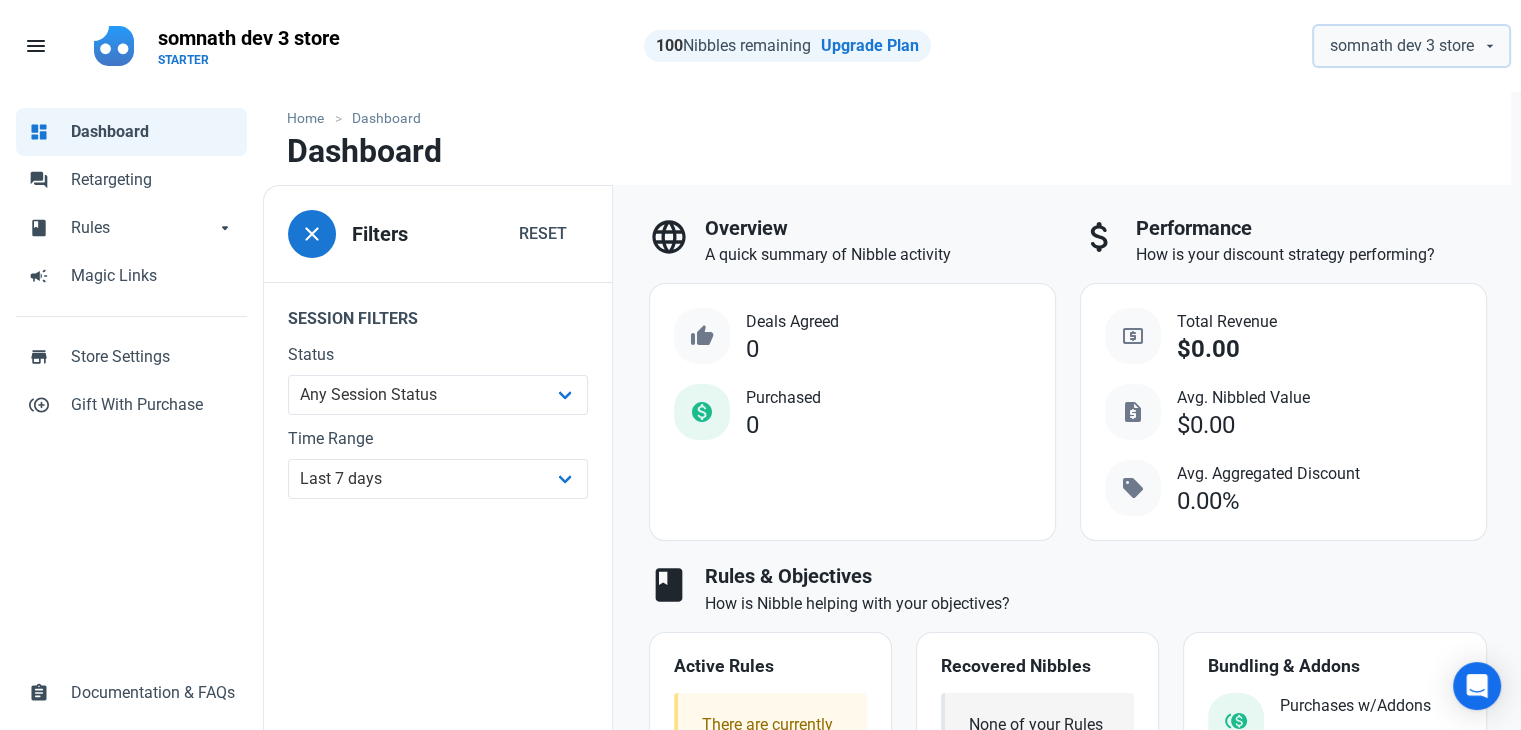 click on "somnath dev 3 store" at bounding box center [1411, 46] 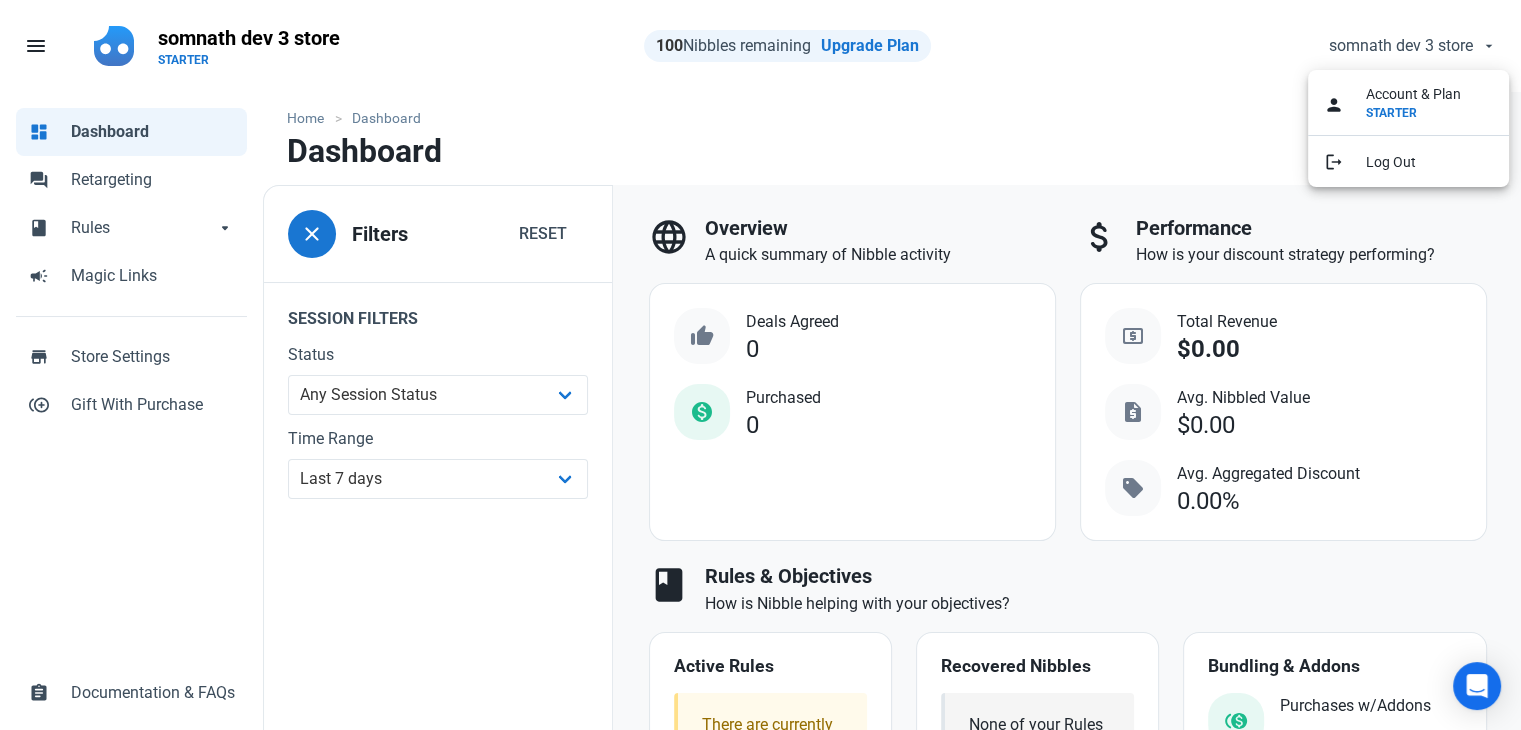 click on "Home Dashboard" at bounding box center (887, 112) 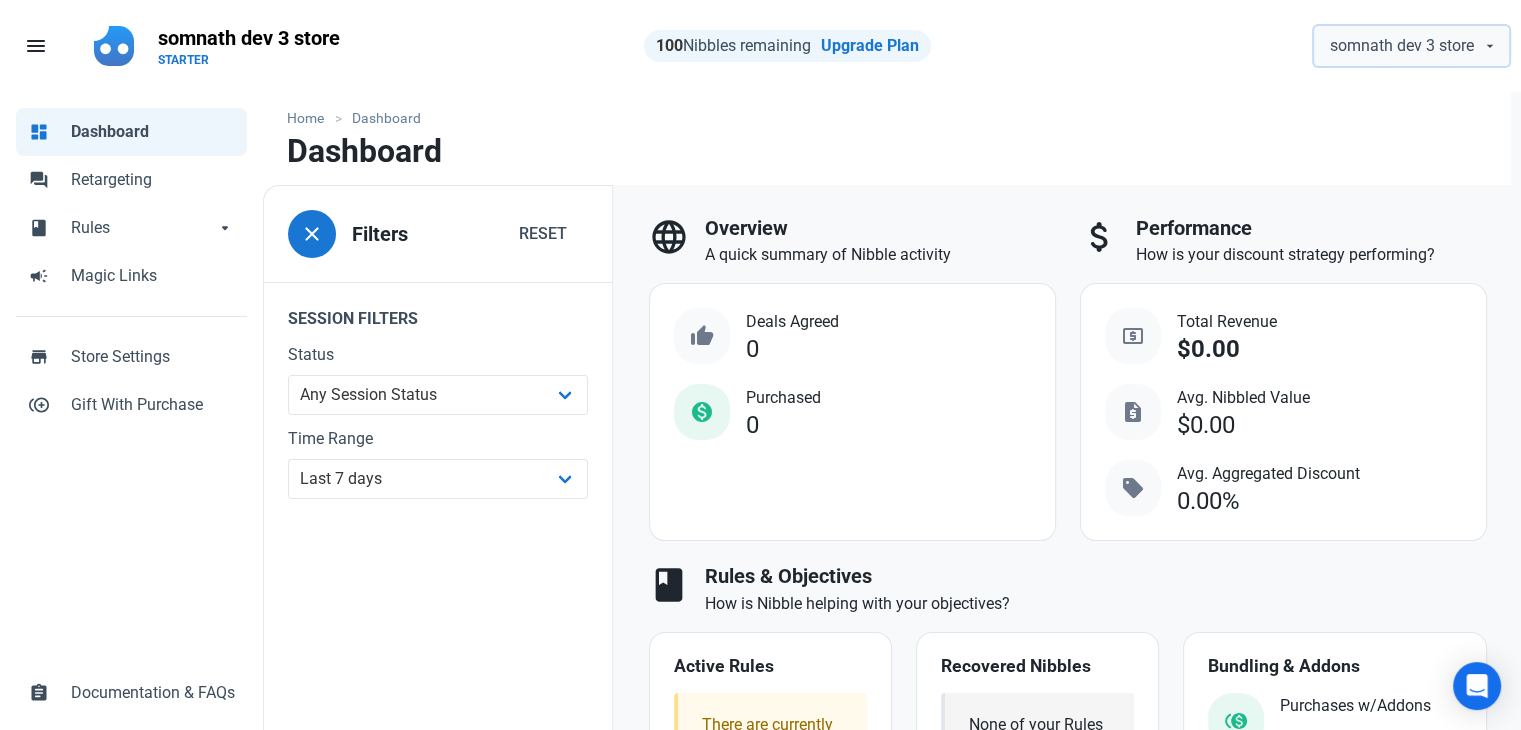 click on "somnath dev 3 store" at bounding box center (1402, 46) 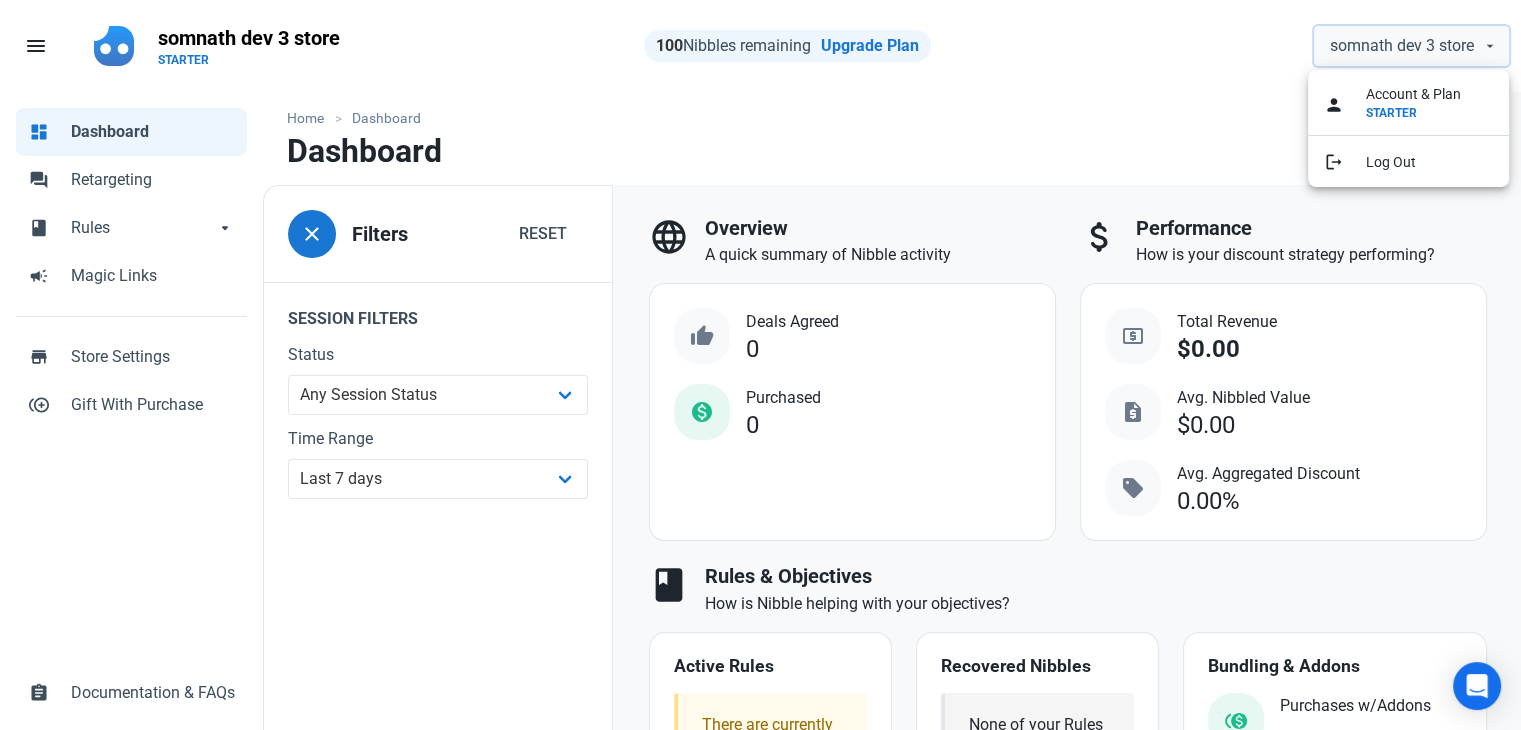 click on "somnath dev 3 store" at bounding box center (1402, 46) 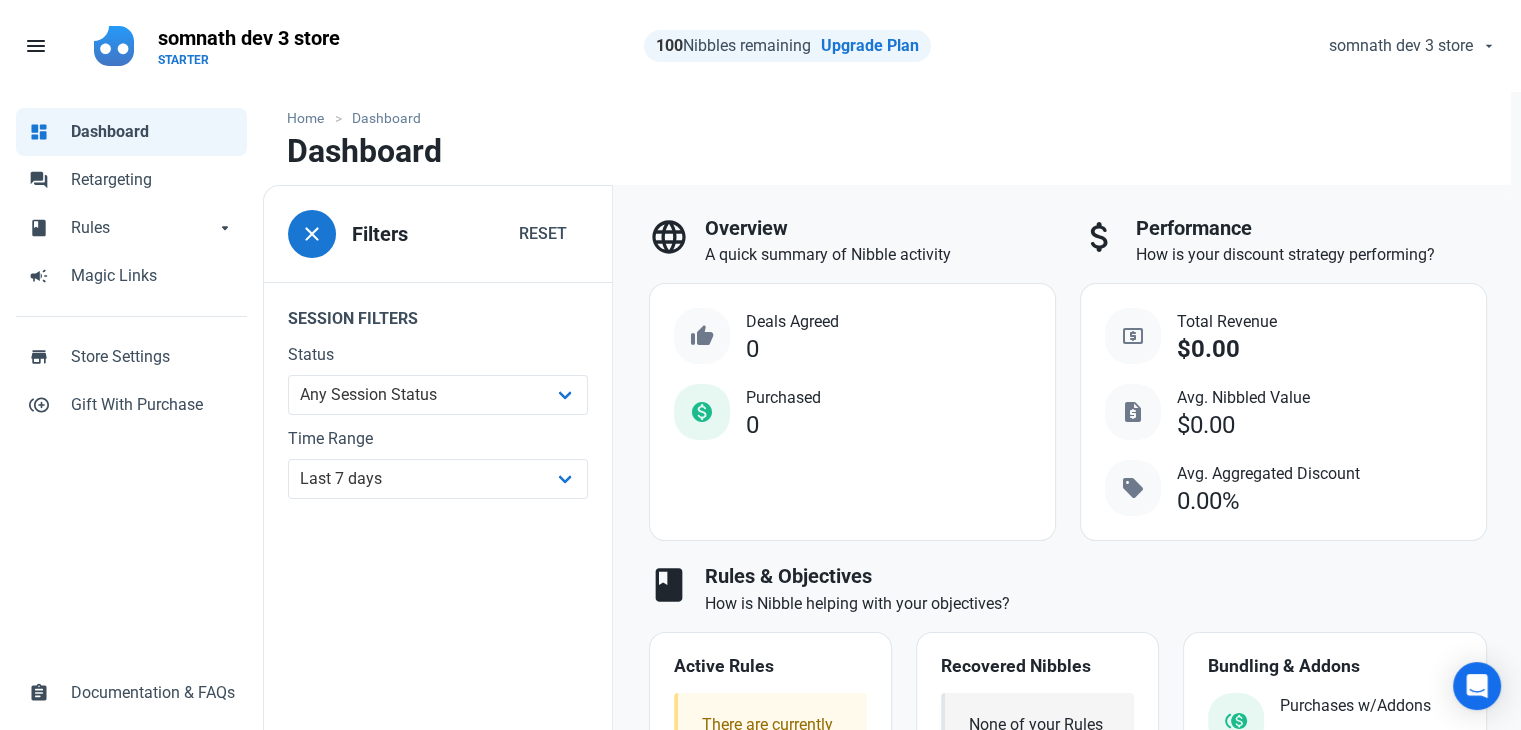 click on "Home Dashboard" at bounding box center (887, 118) 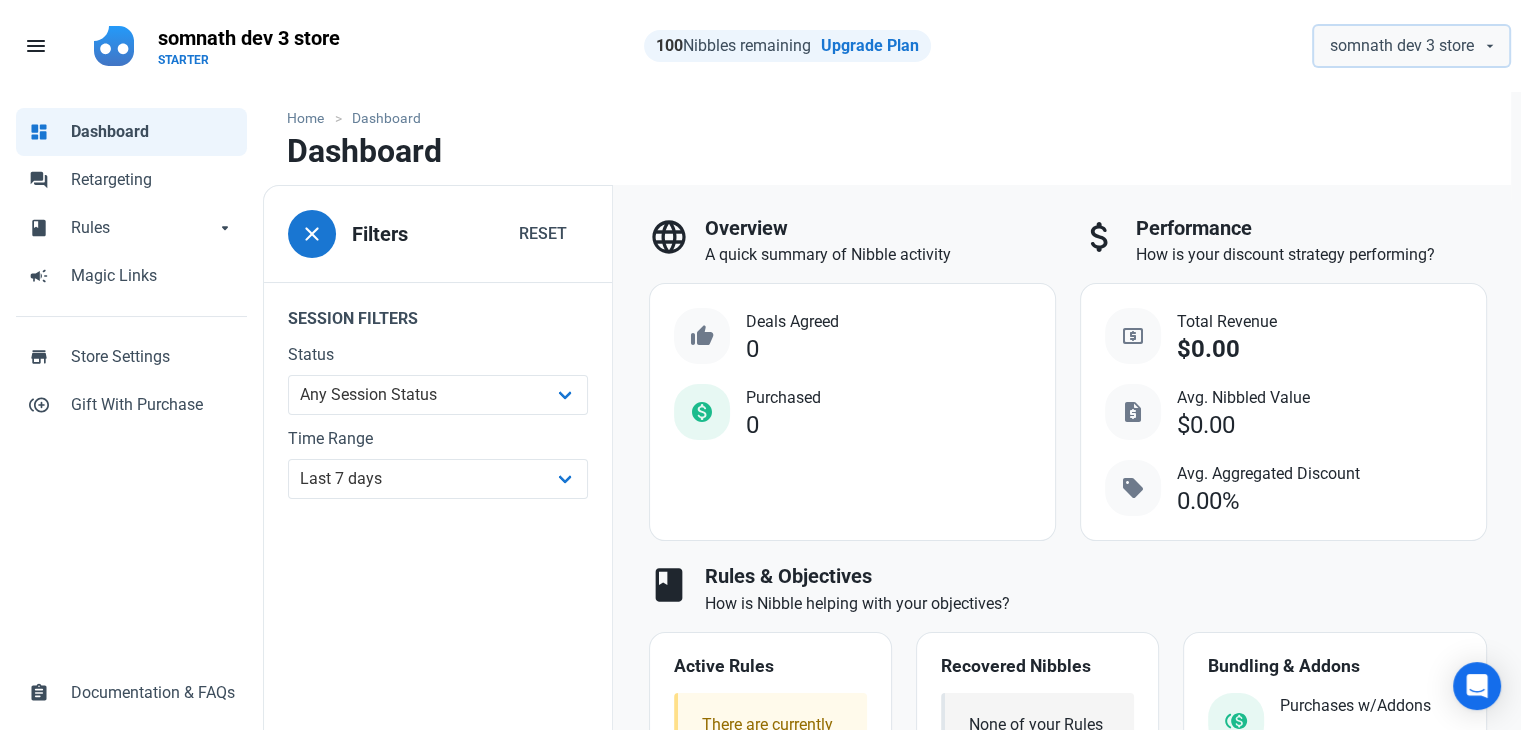 click on "somnath dev 3 store" at bounding box center (1402, 46) 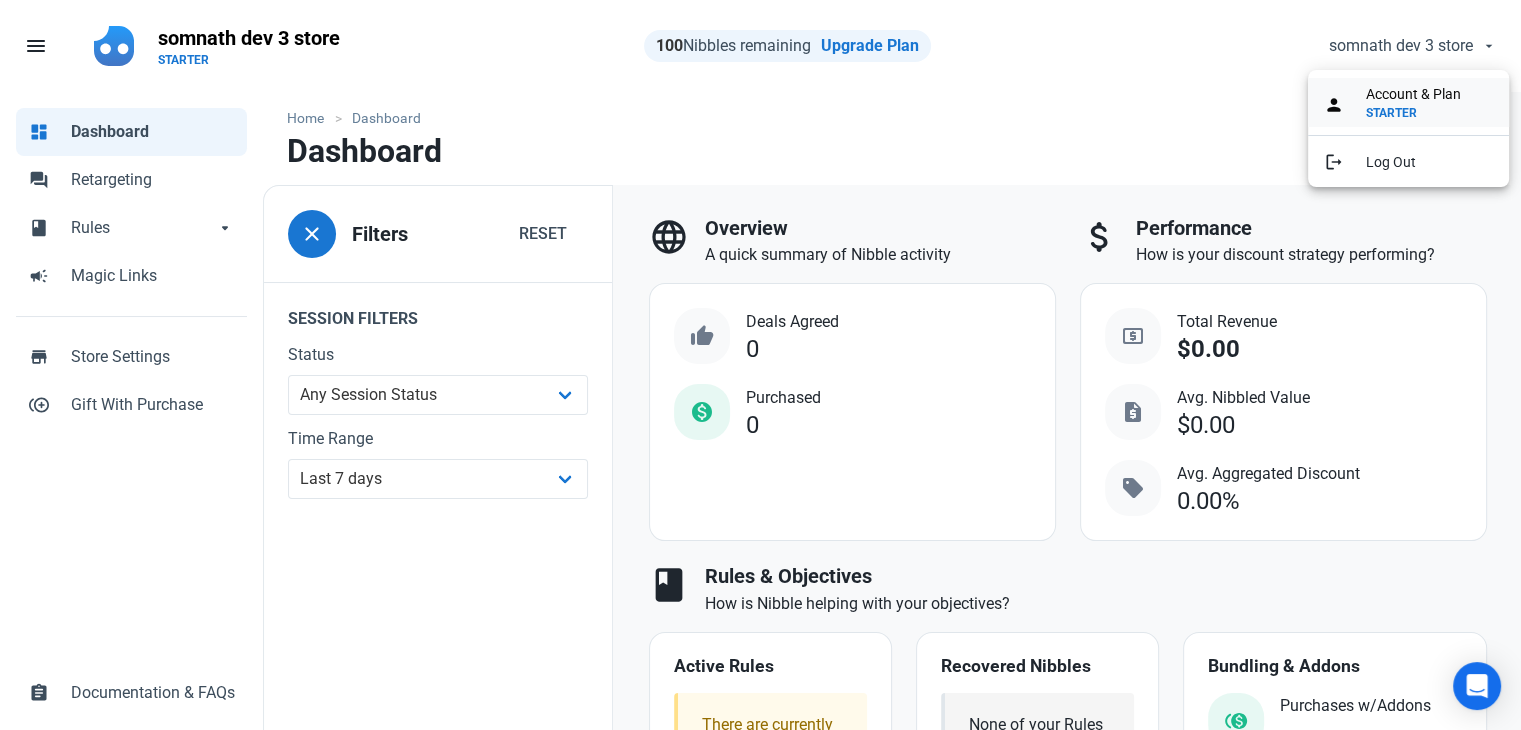 click on "STARTER" at bounding box center (1391, 113) 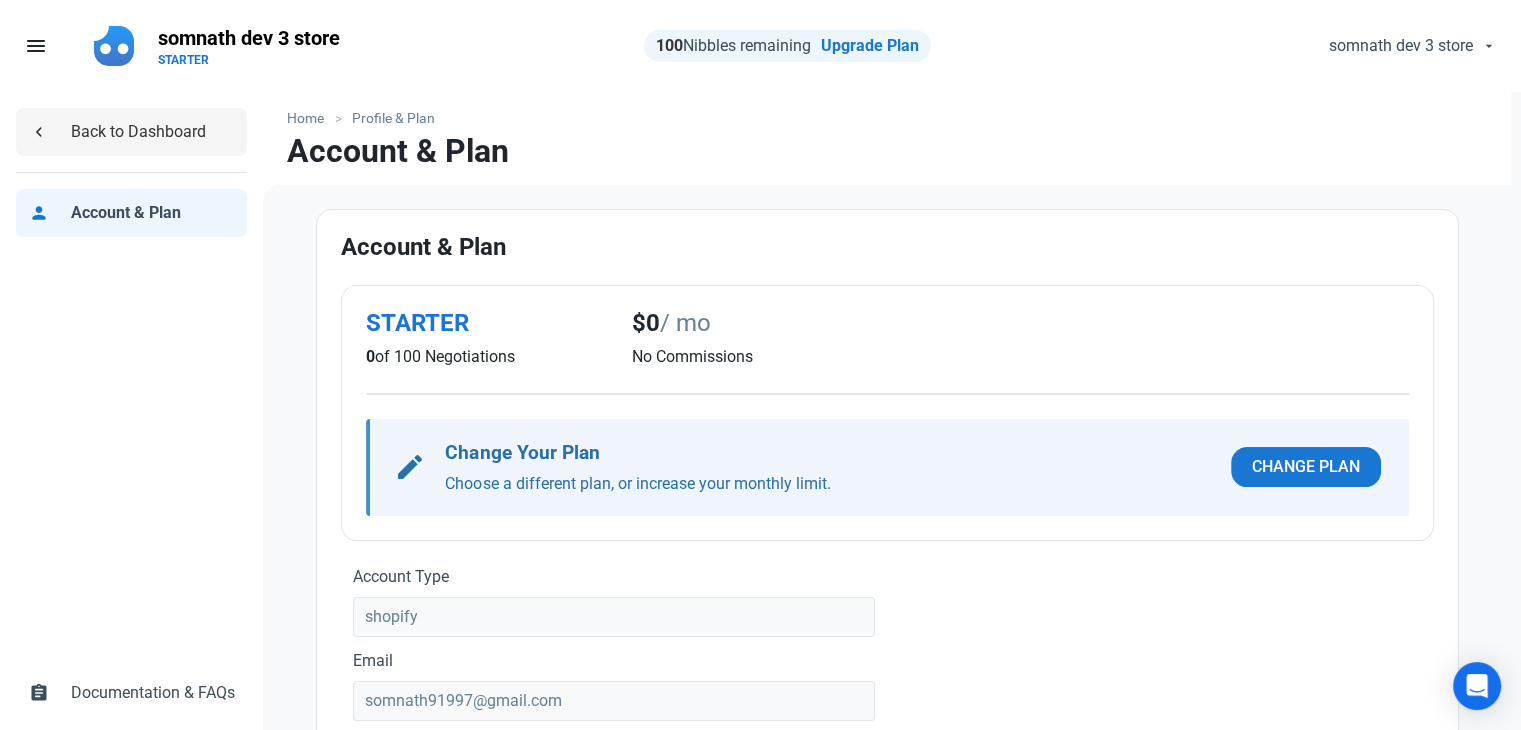 click on "Back to Dashboard" at bounding box center (153, 132) 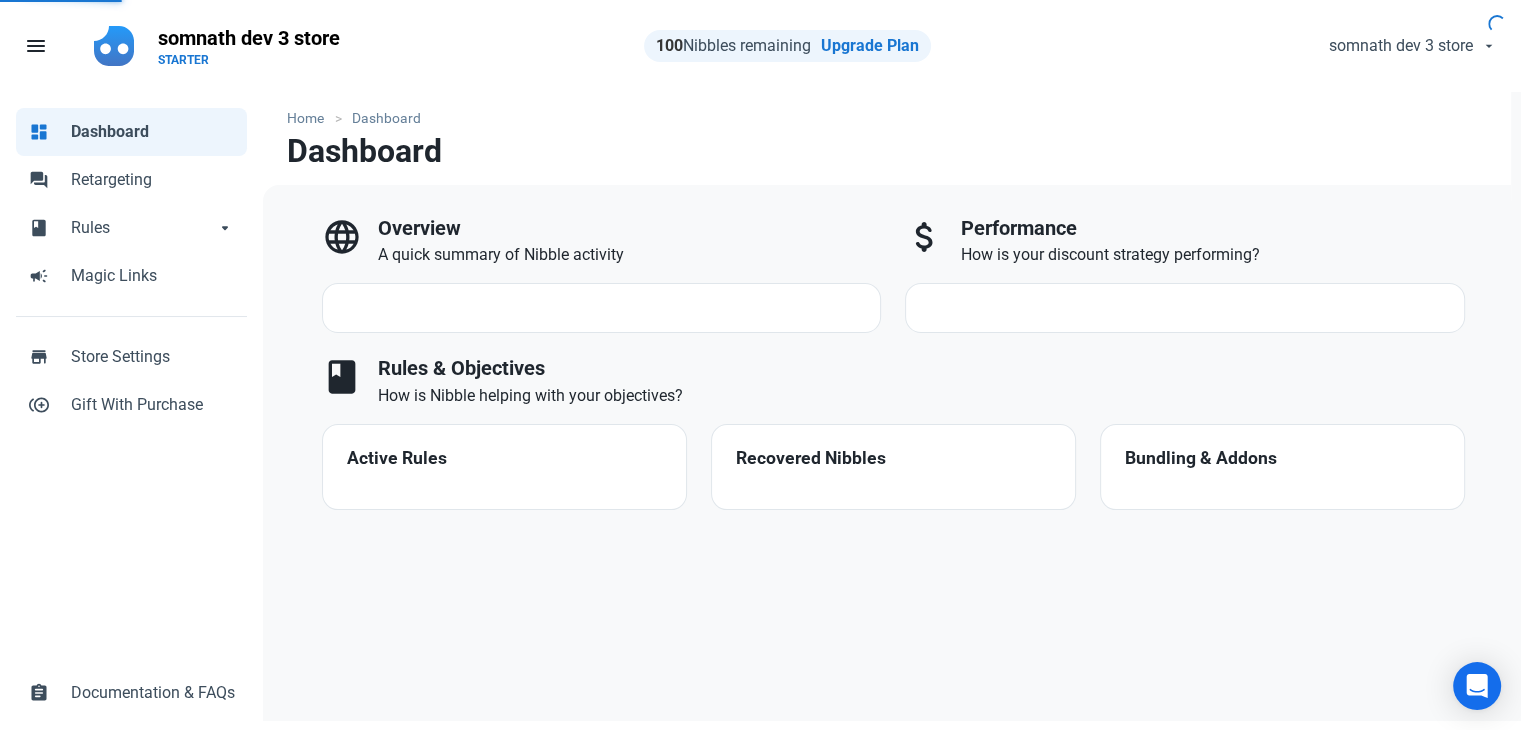 select on "7d" 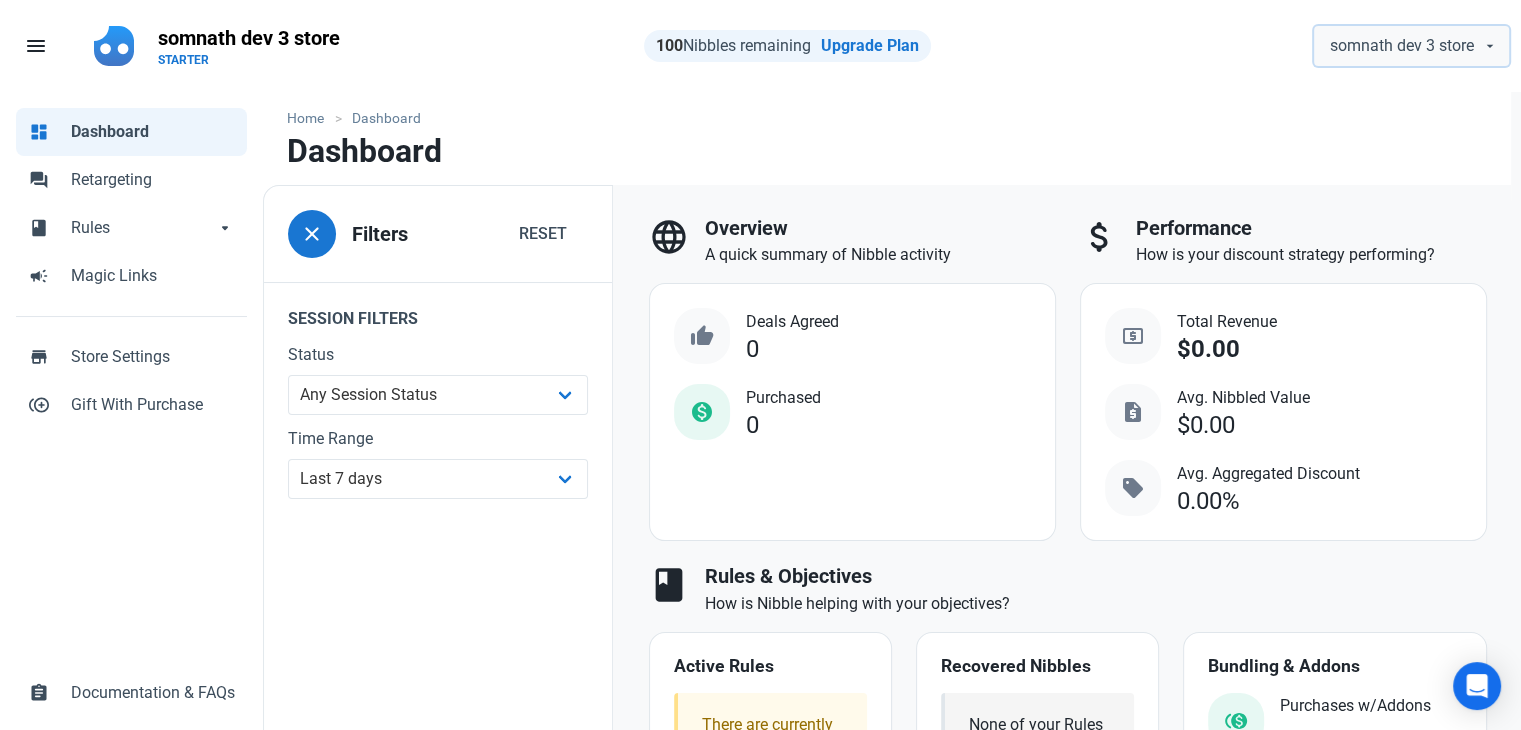 click on "somnath dev 3 store" at bounding box center [1411, 46] 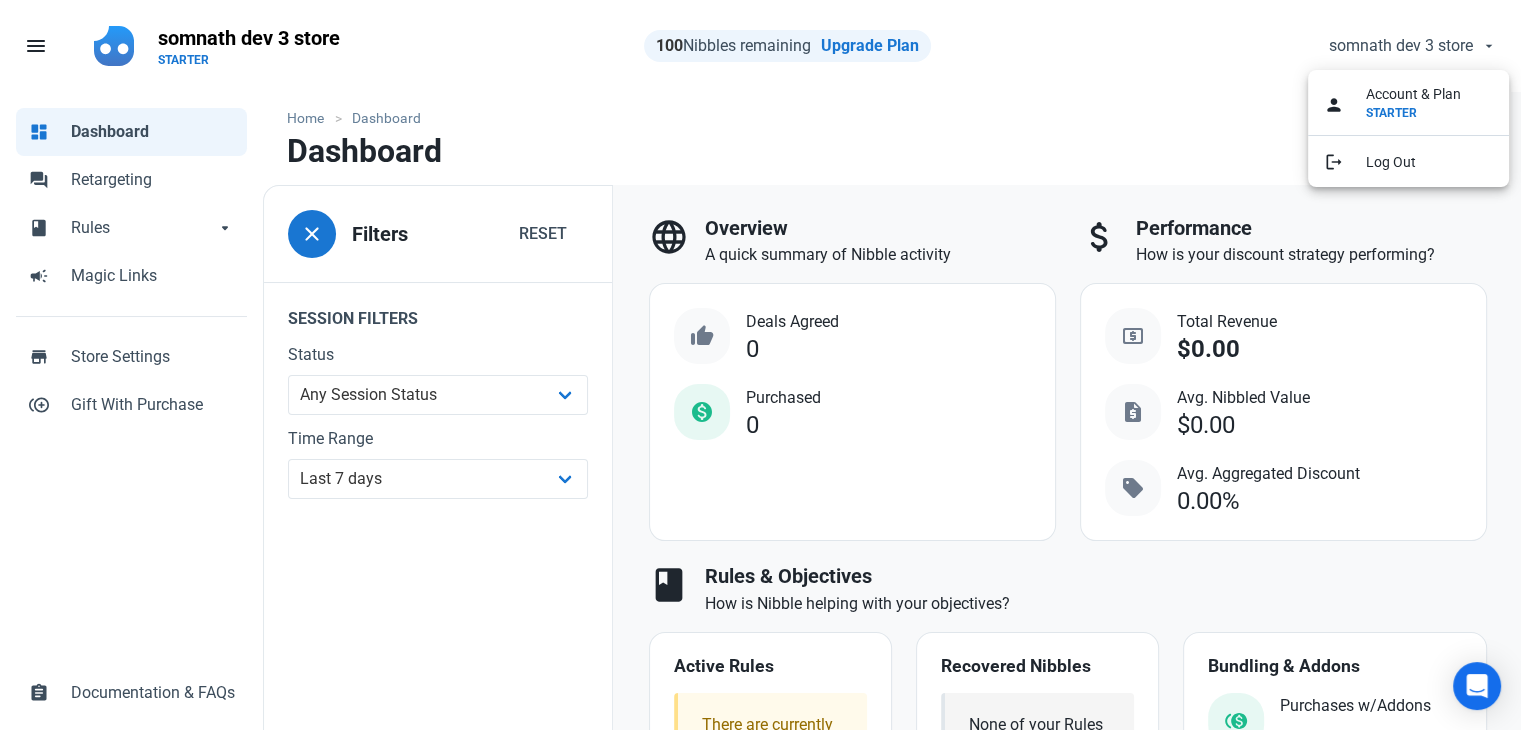 click on "Home Dashboard" at bounding box center [887, 112] 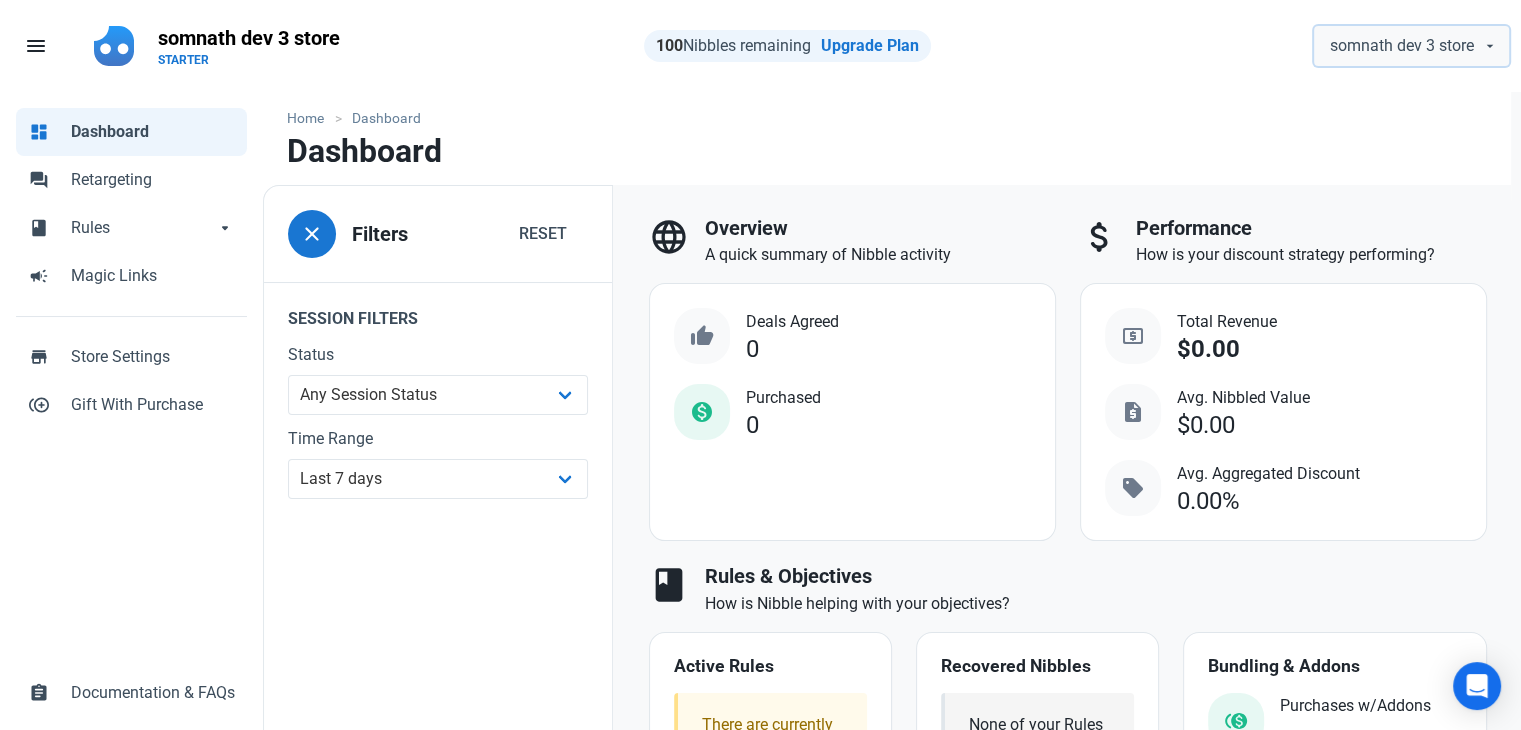 click on "somnath dev 3 store" at bounding box center (1402, 46) 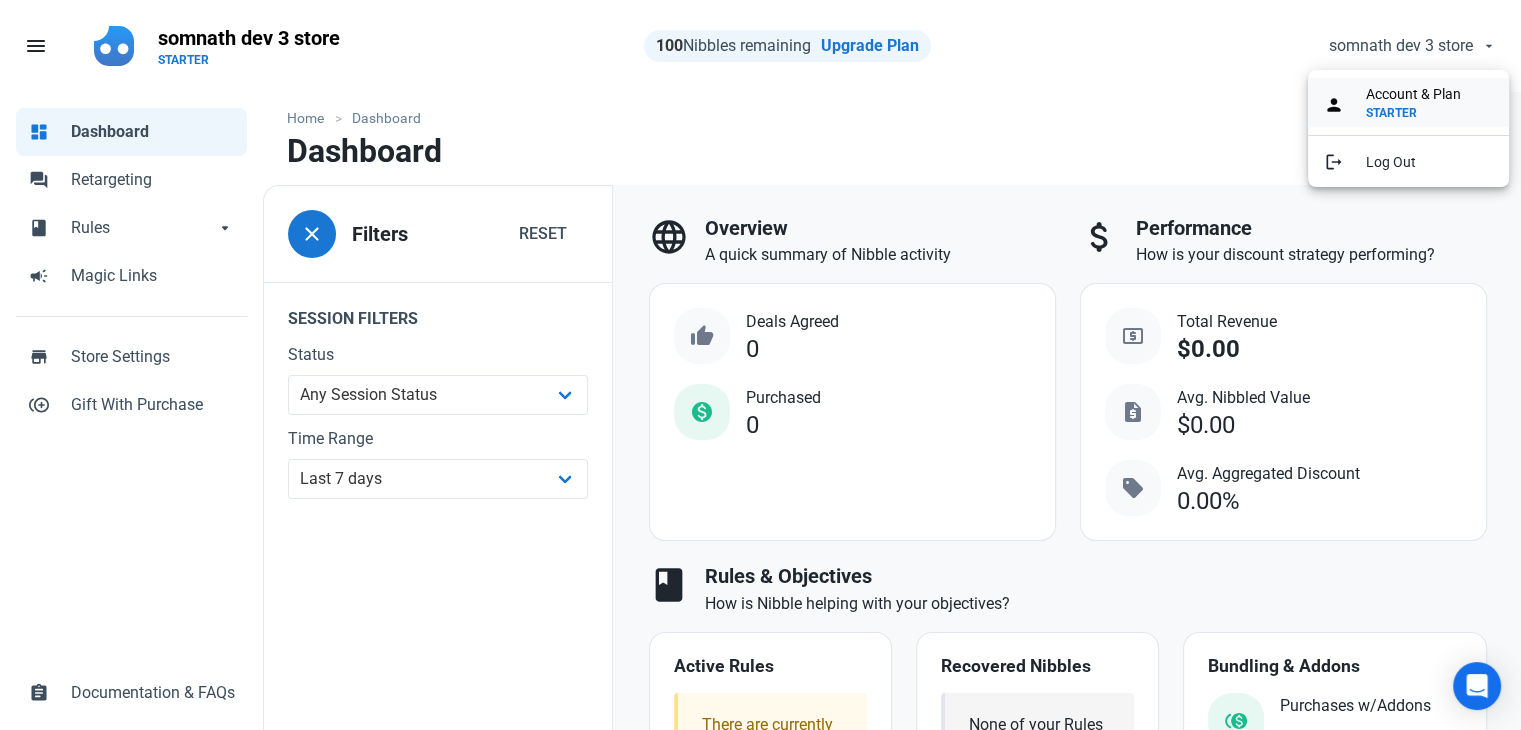 click on "Account & Plan" at bounding box center (1413, 94) 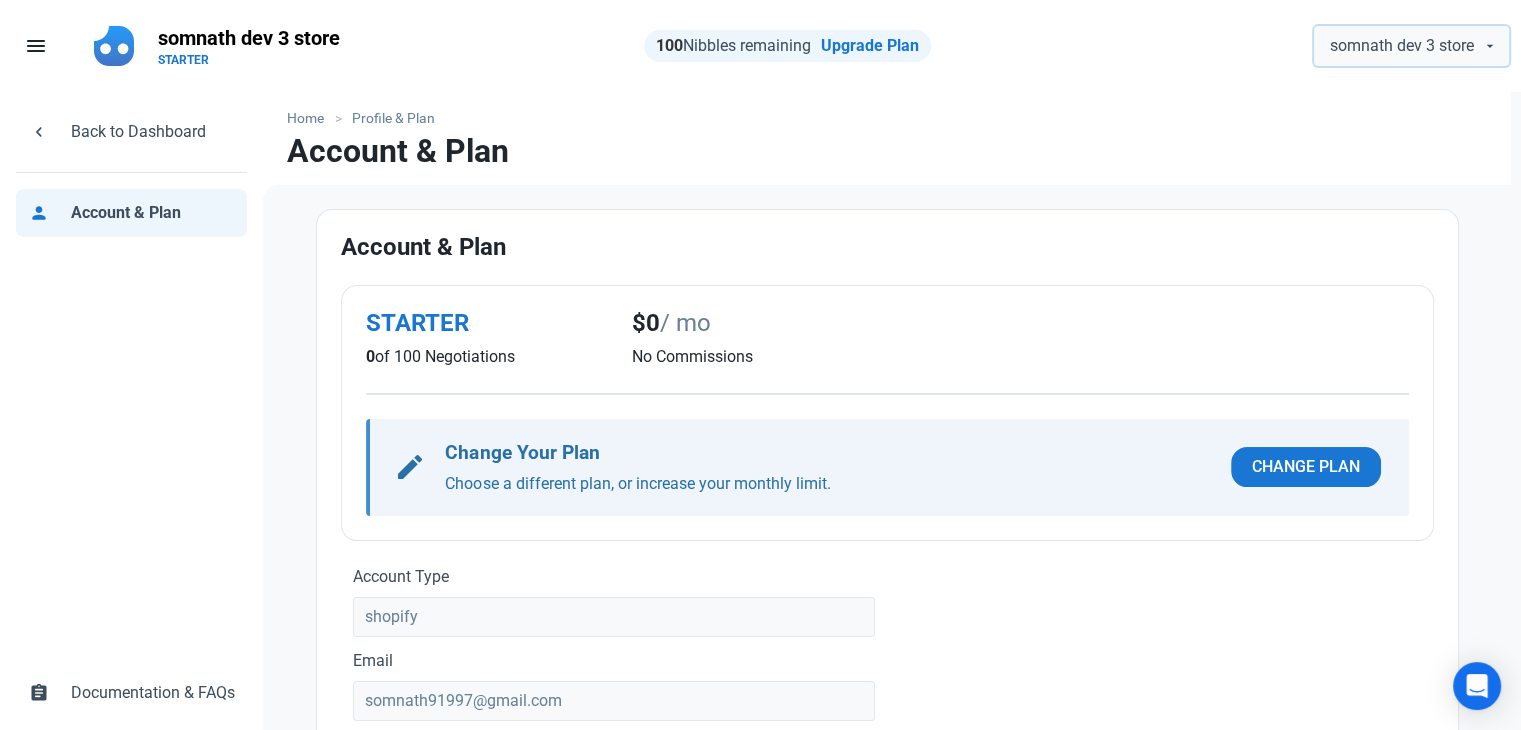 click on "somnath dev 3 store" at bounding box center (1411, 46) 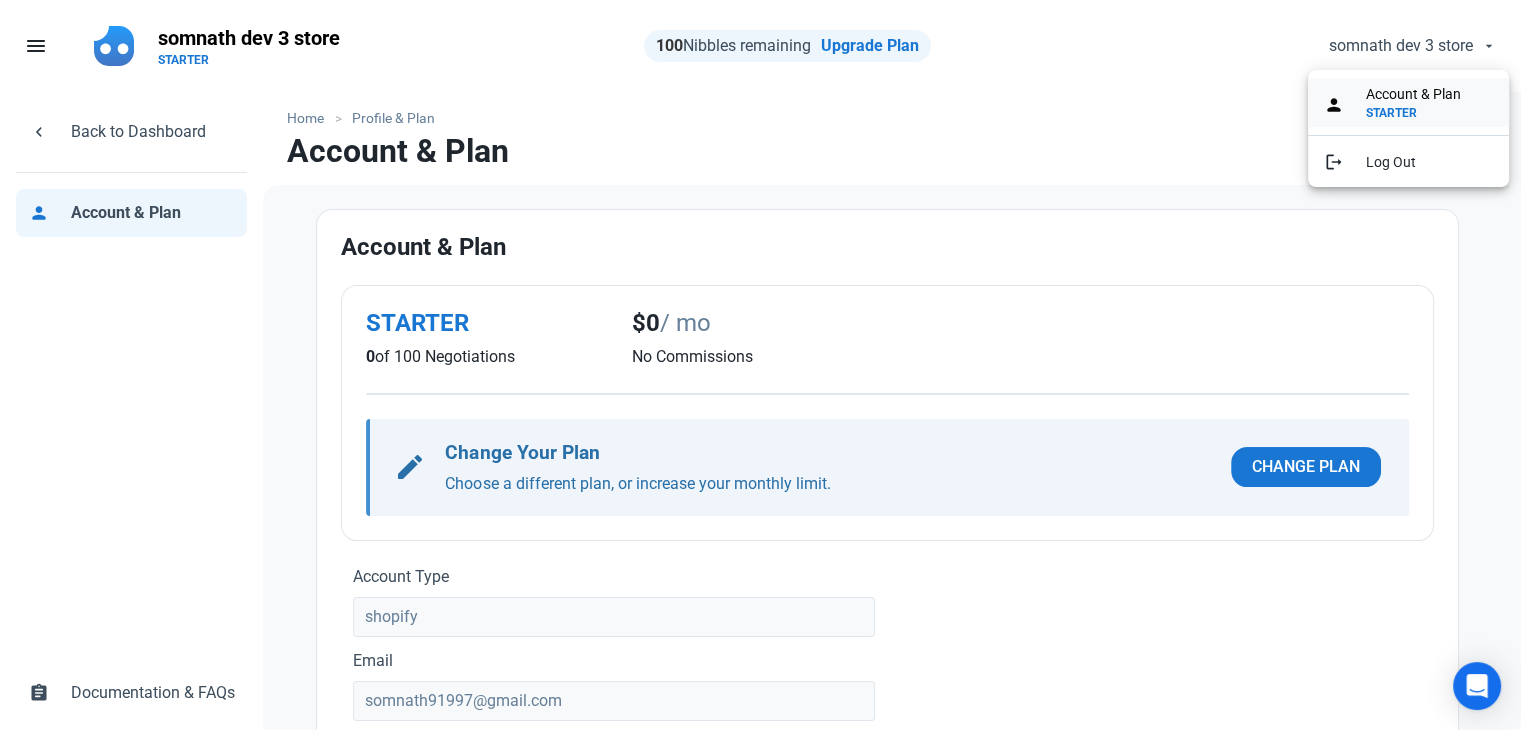 click on "Account & Plan" at bounding box center [1413, 94] 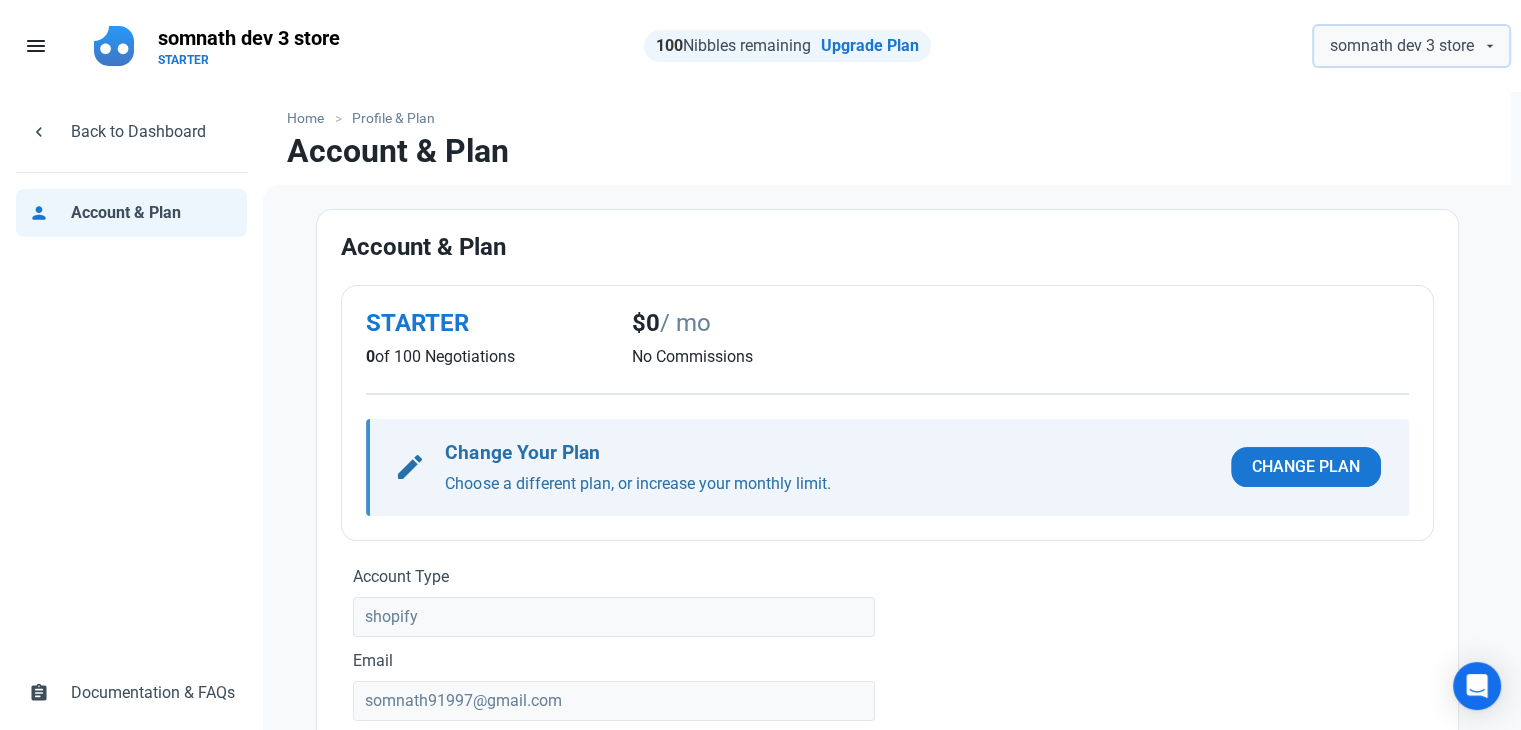 click on "somnath dev 3 store" at bounding box center [1402, 46] 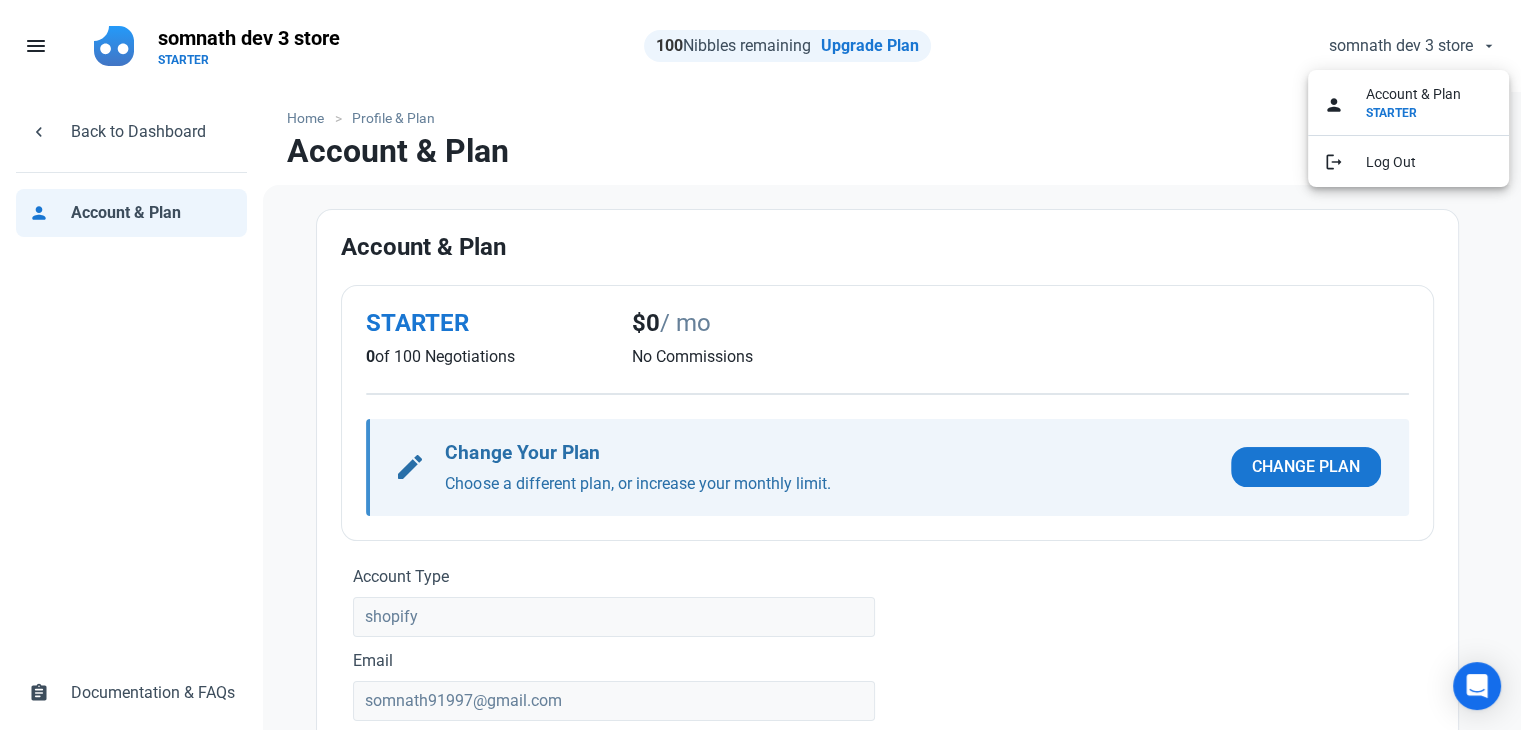 click on "Account & Plan" at bounding box center (887, 159) 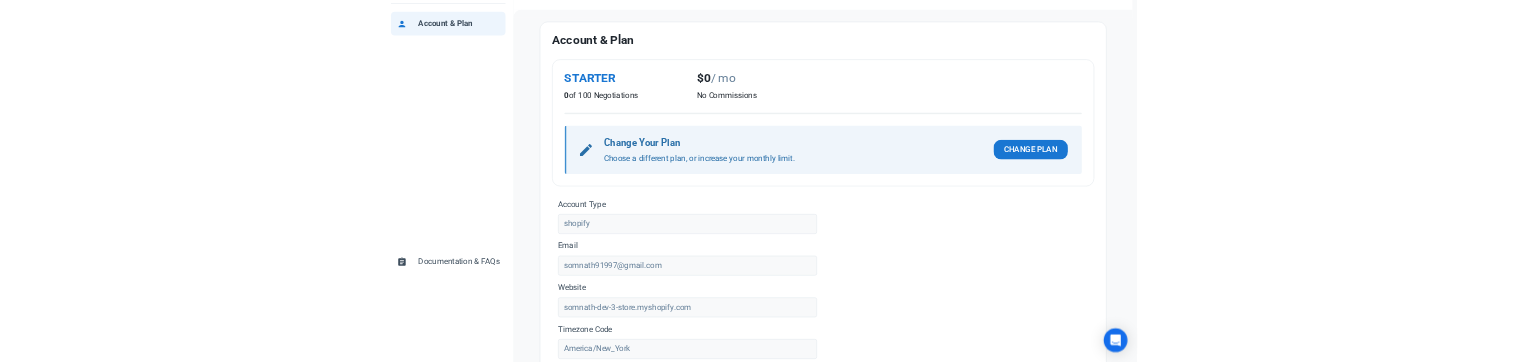 scroll, scrollTop: 0, scrollLeft: 0, axis: both 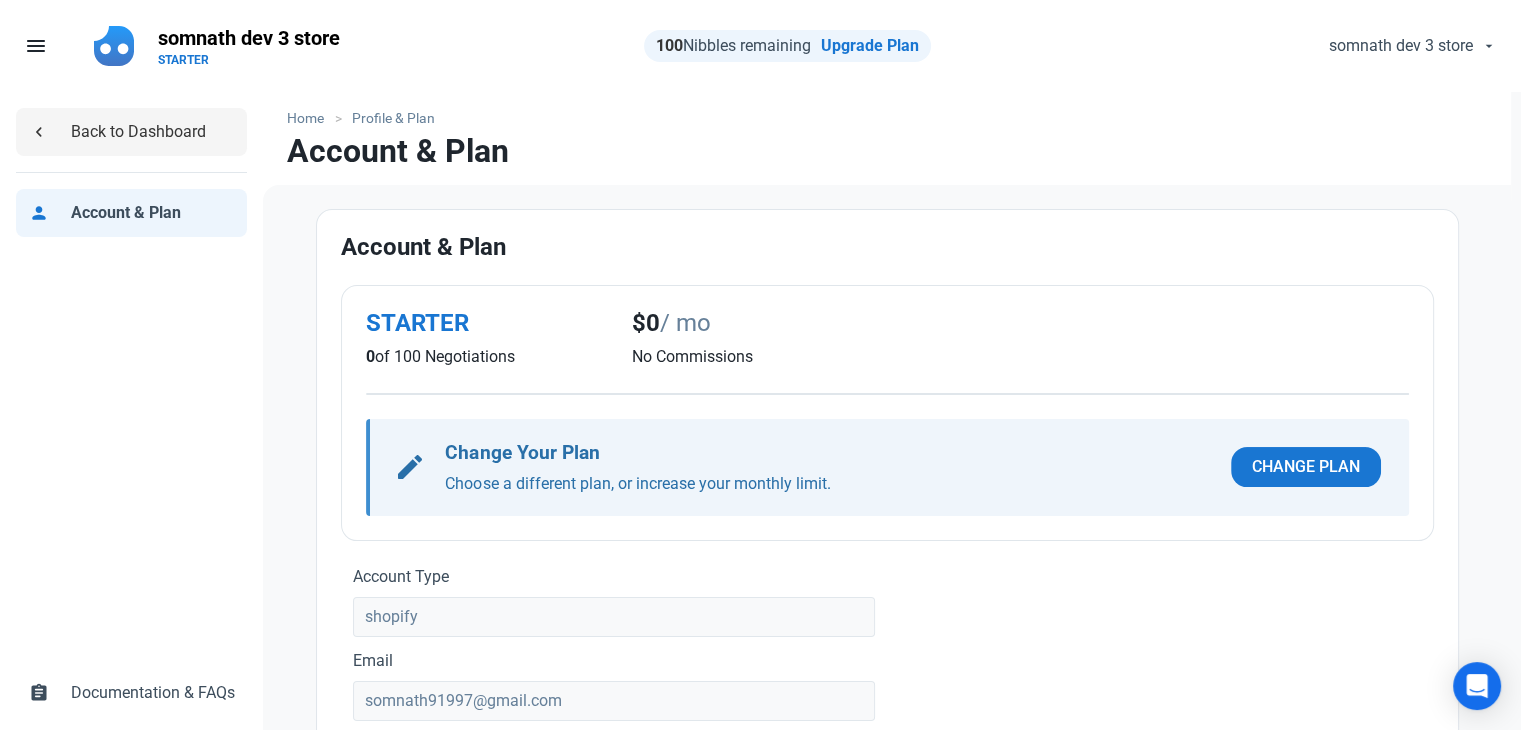 click on "Back to Dashboard" at bounding box center [153, 132] 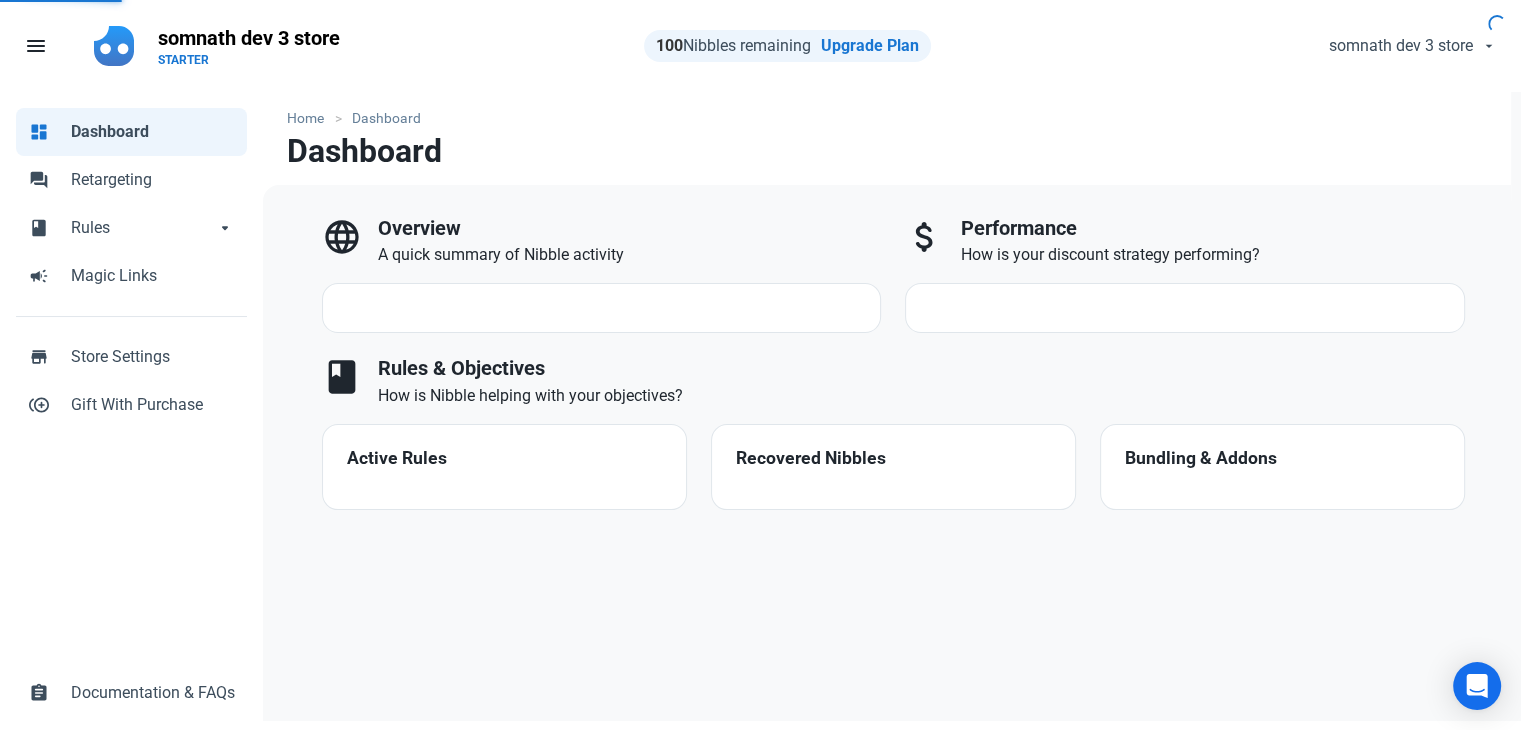 select on "7d" 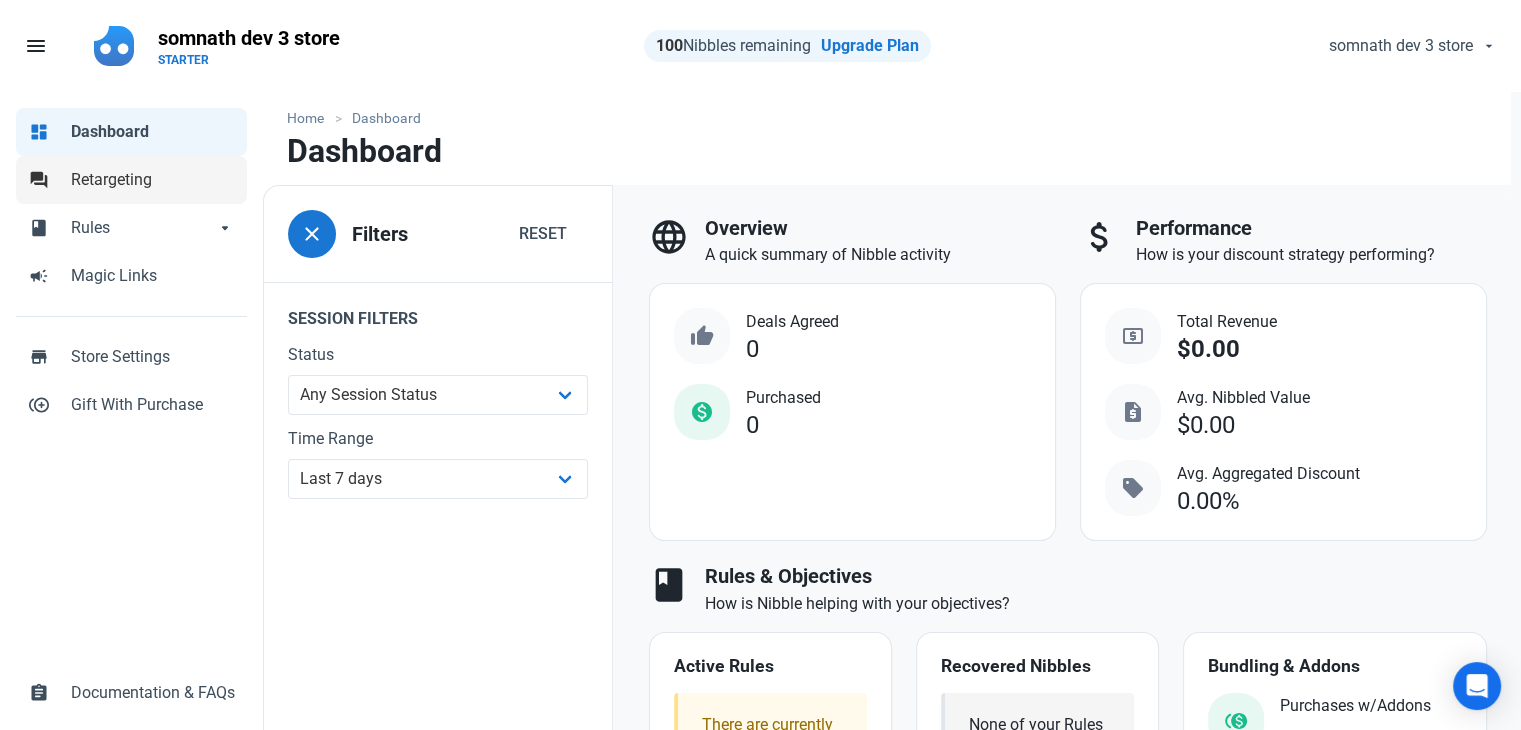 click on "Retargeting" at bounding box center (153, 180) 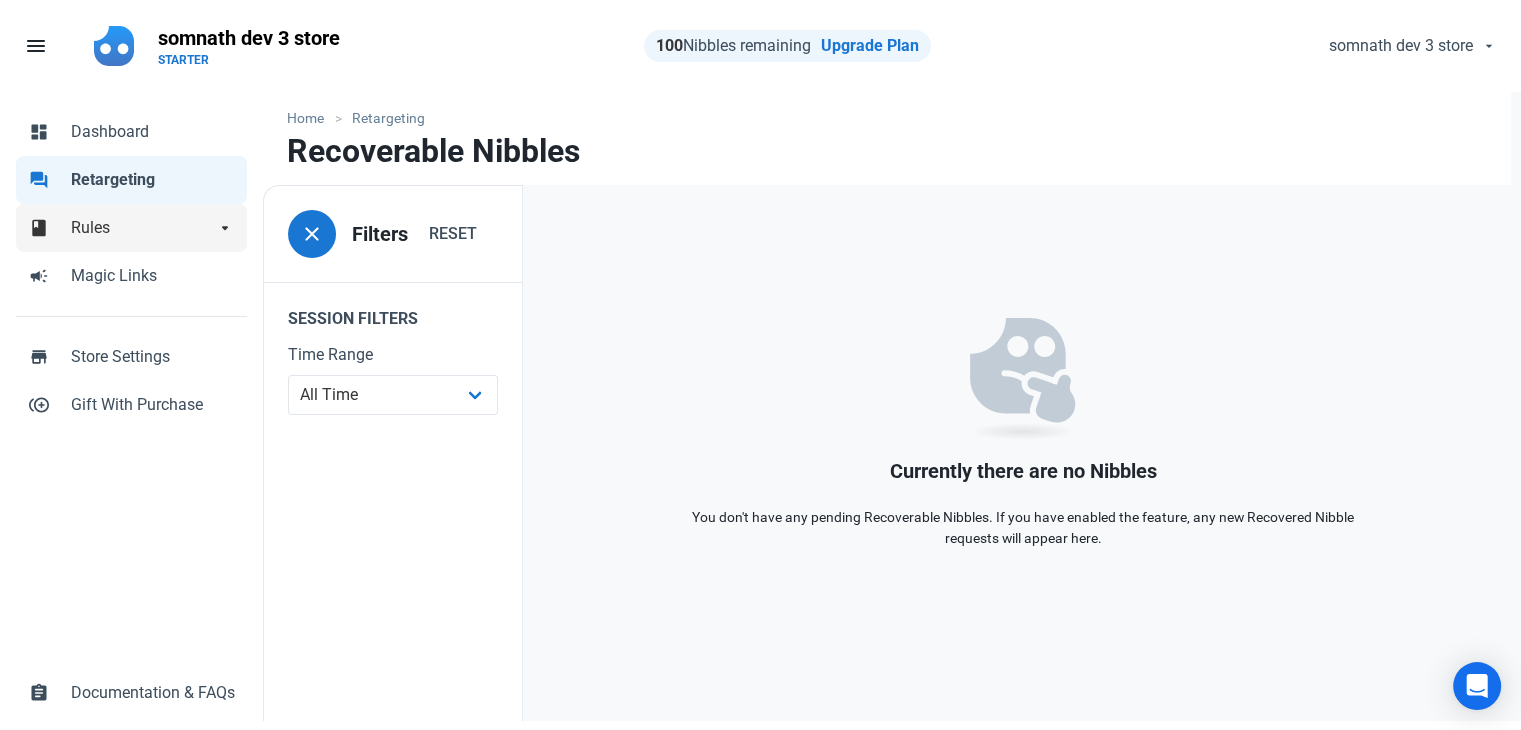 click on "book Rules arrow_drop_down" at bounding box center (131, 228) 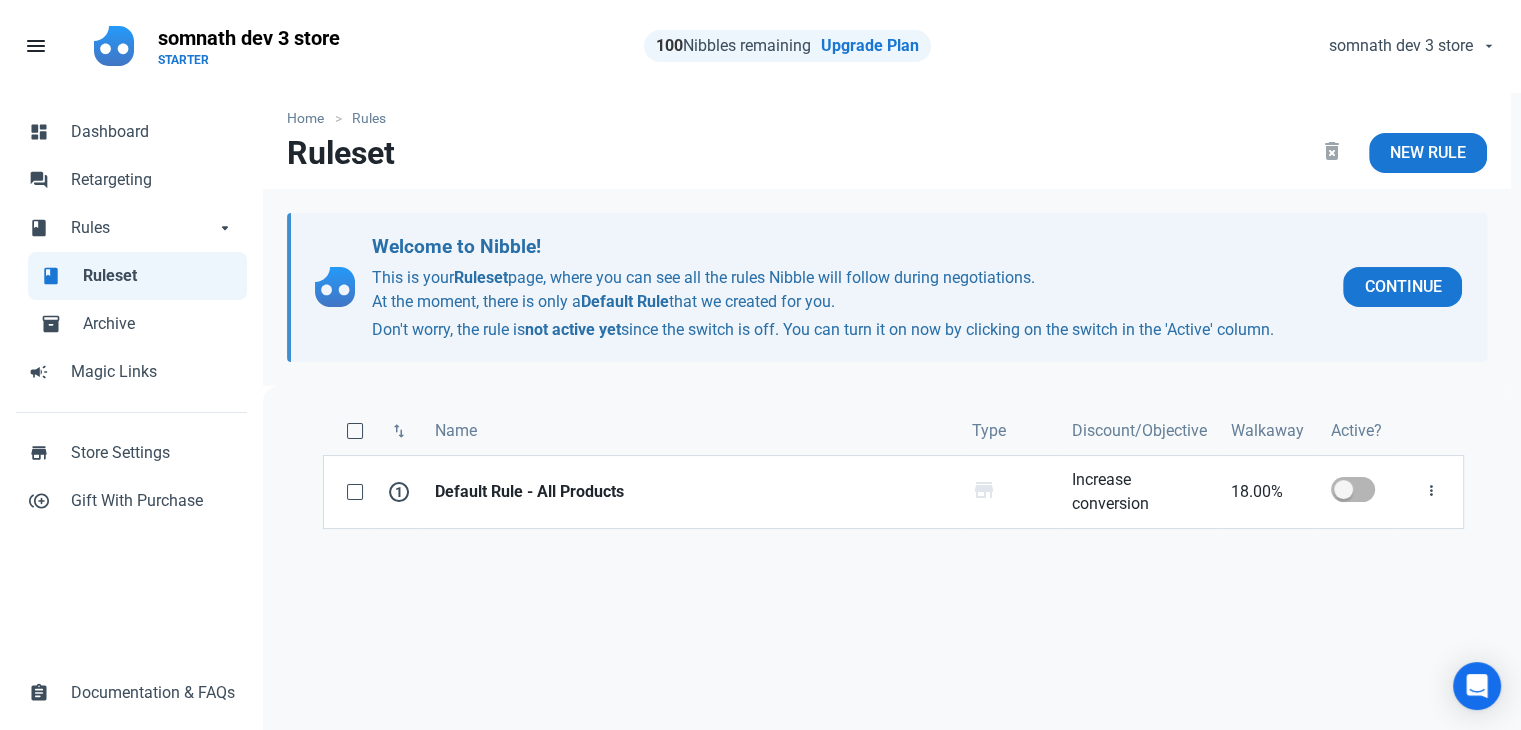 click on "Ruleset" at bounding box center [159, 276] 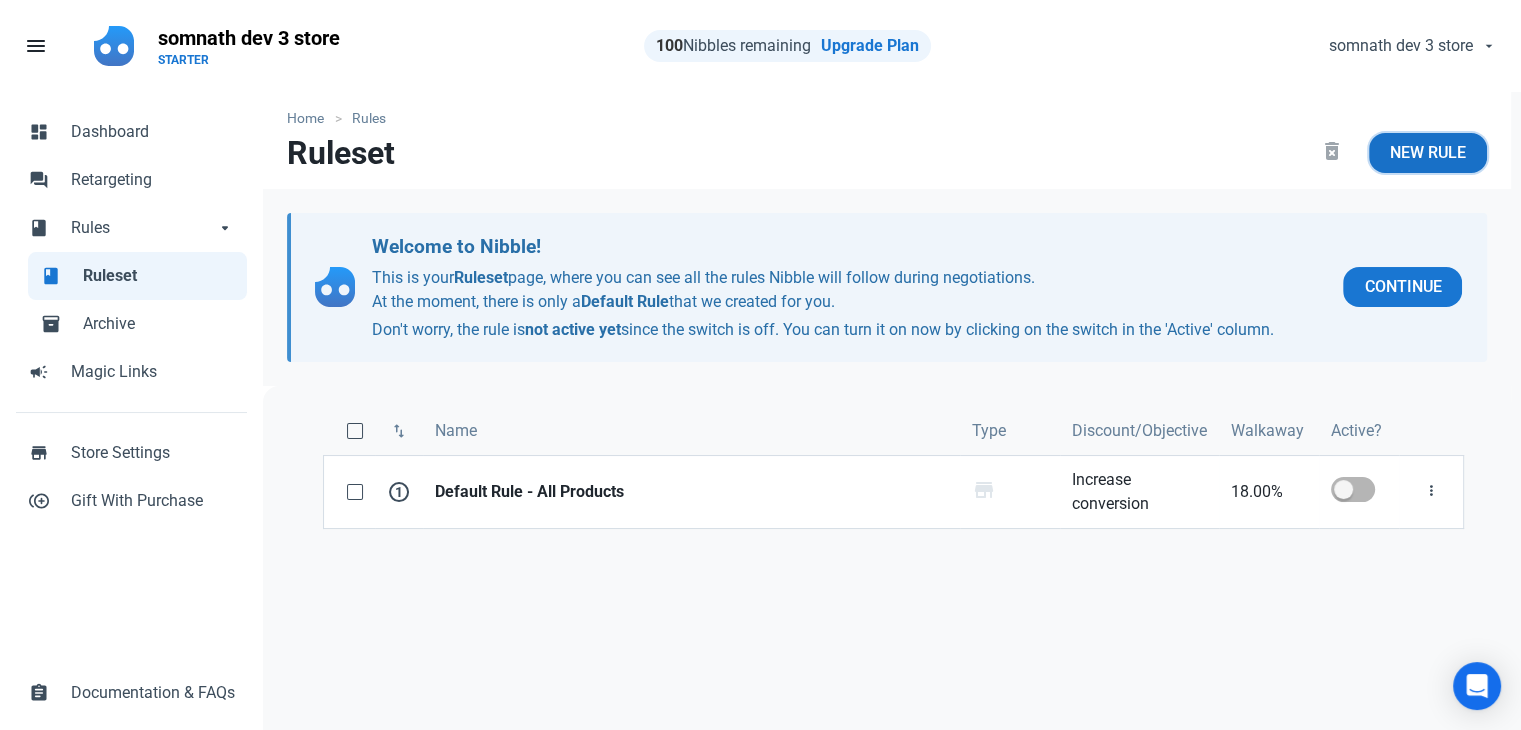 click on "New Rule" at bounding box center [1428, 153] 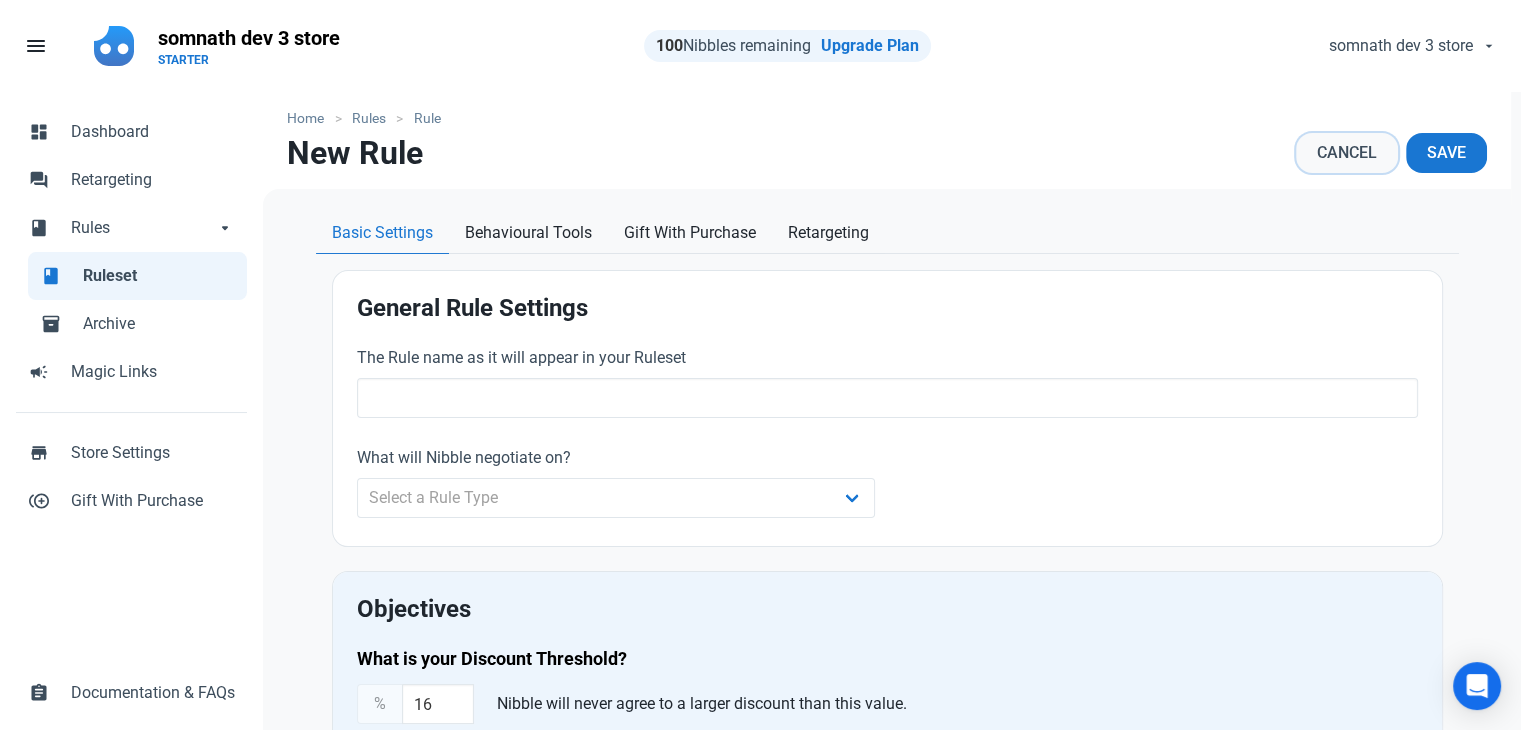 click on "Cancel" at bounding box center (1347, 153) 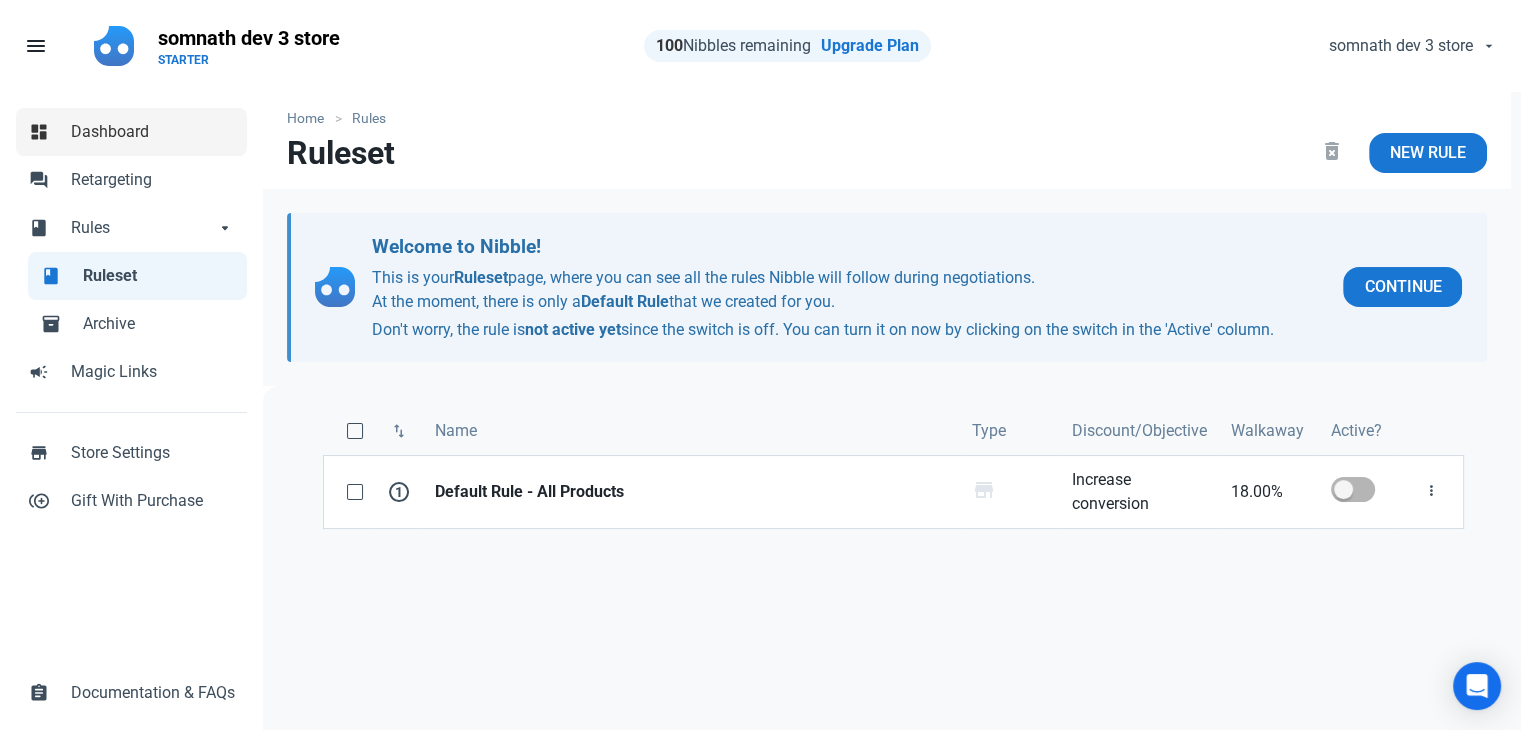 click on "Dashboard" at bounding box center (153, 132) 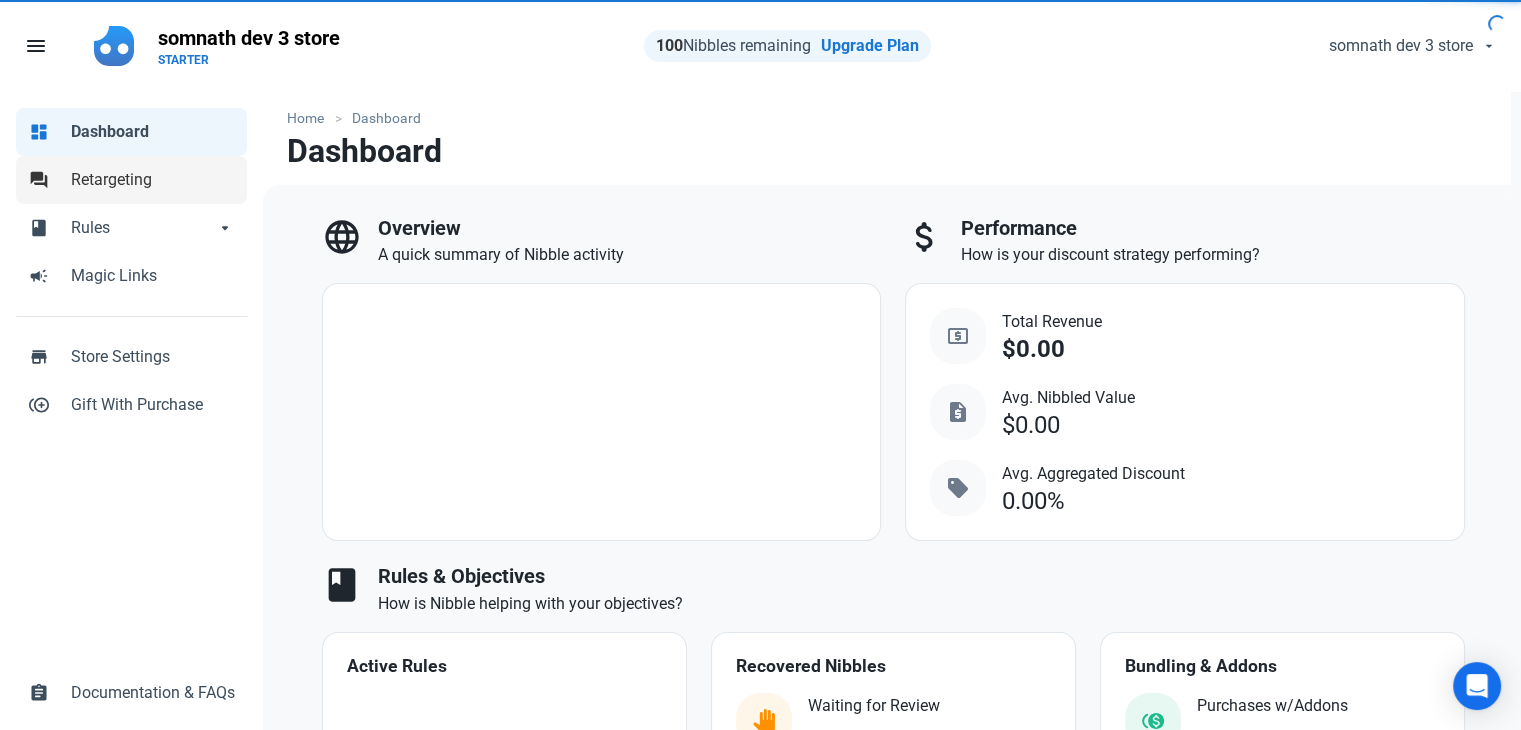 select on "7d" 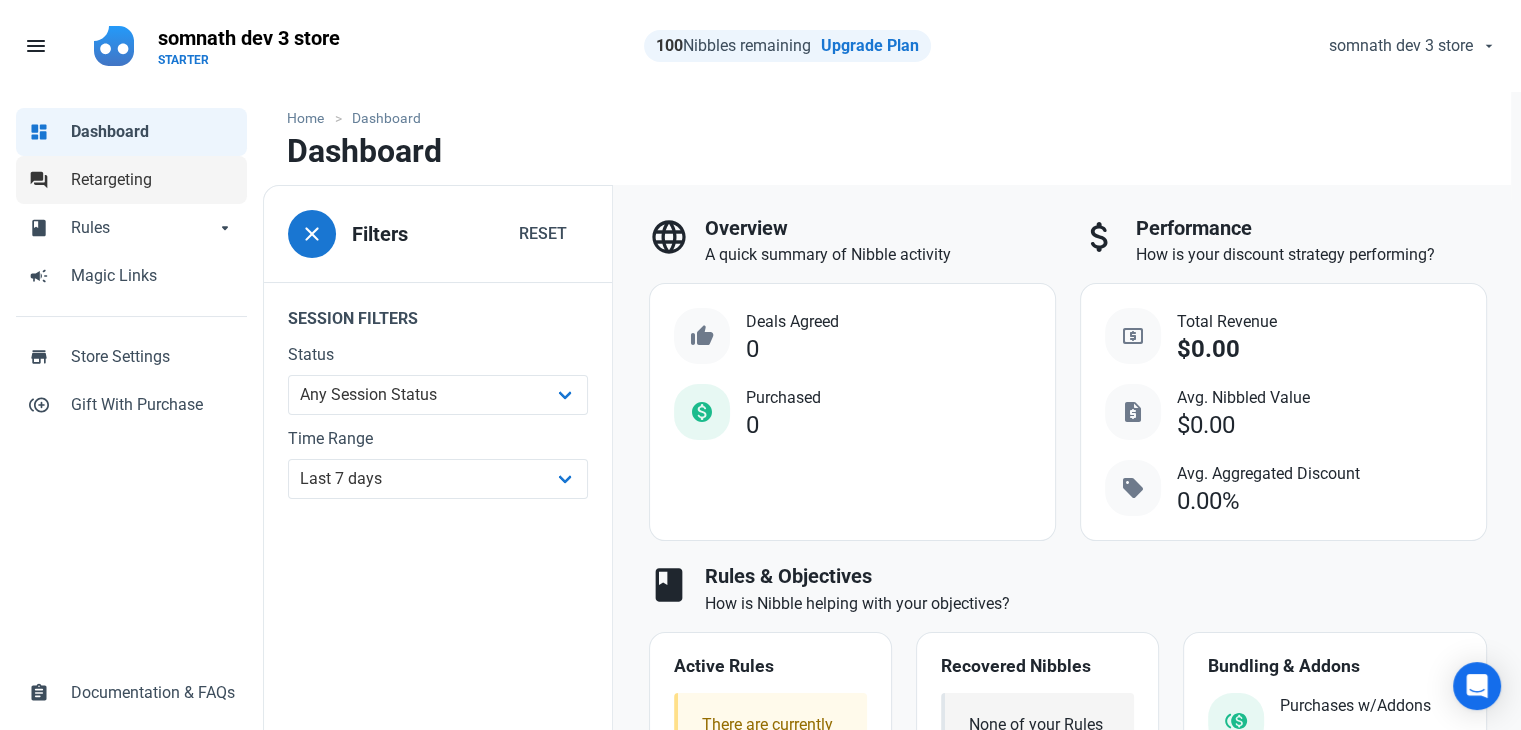 click on "Retargeting" at bounding box center [153, 180] 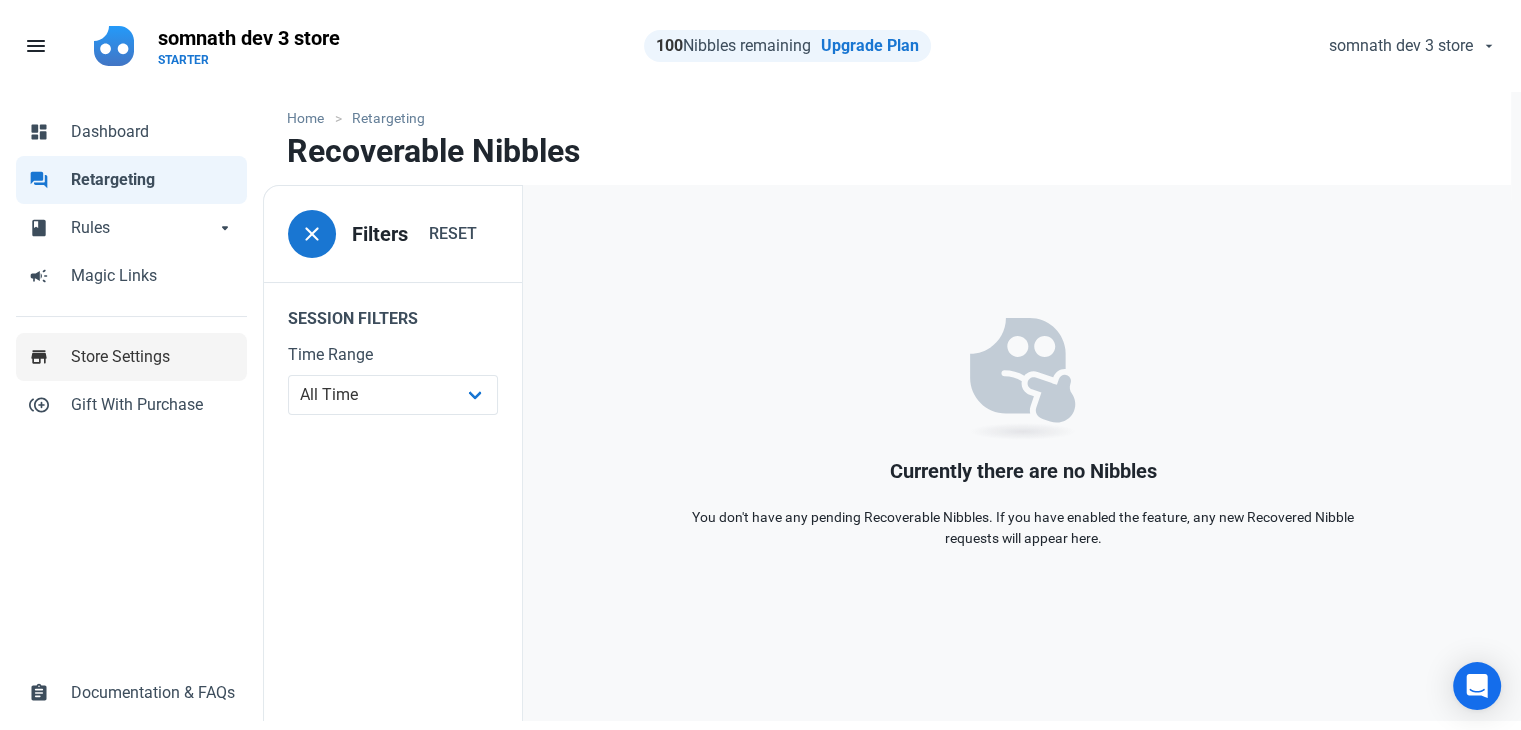 click on "Store Settings" at bounding box center (153, 357) 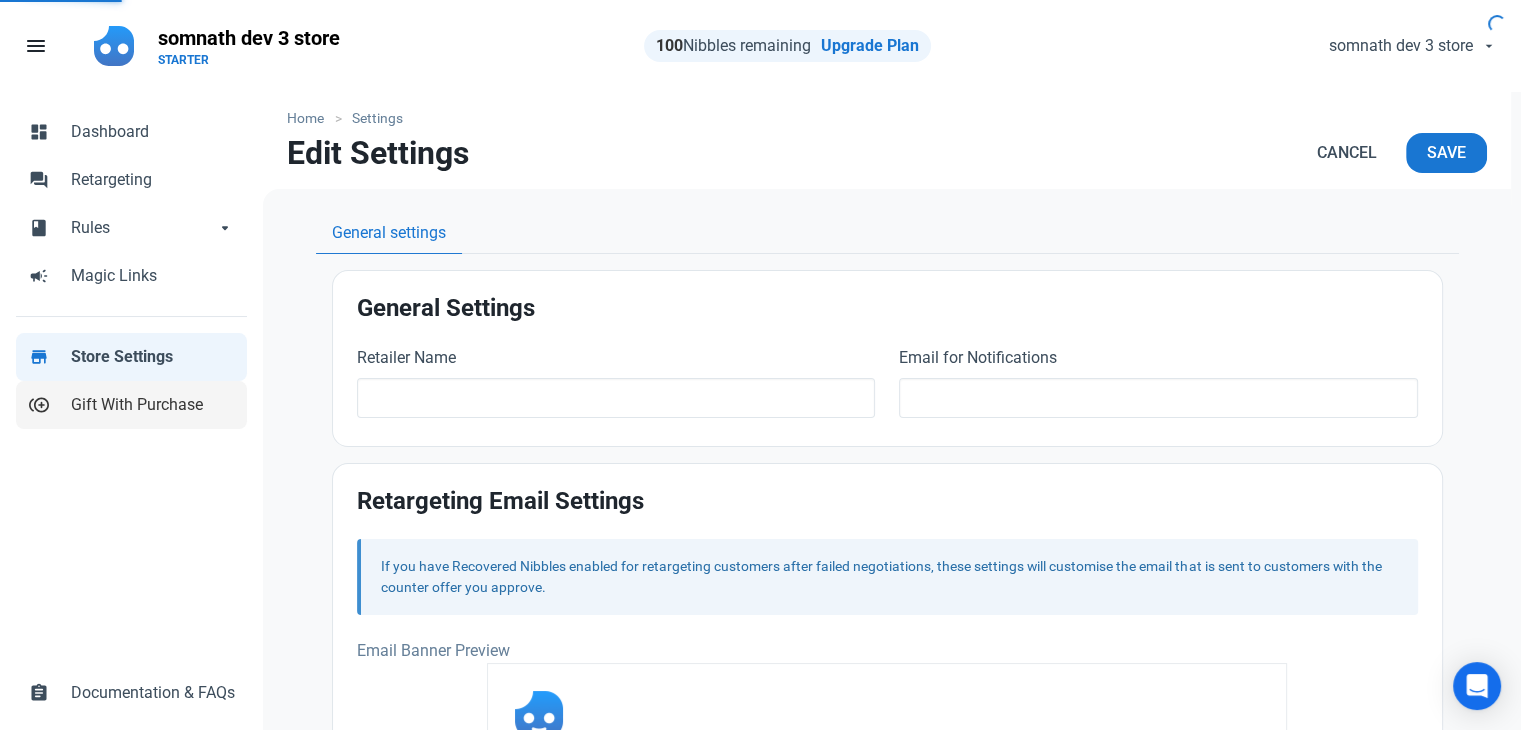 type on "somnath dev 3 store" 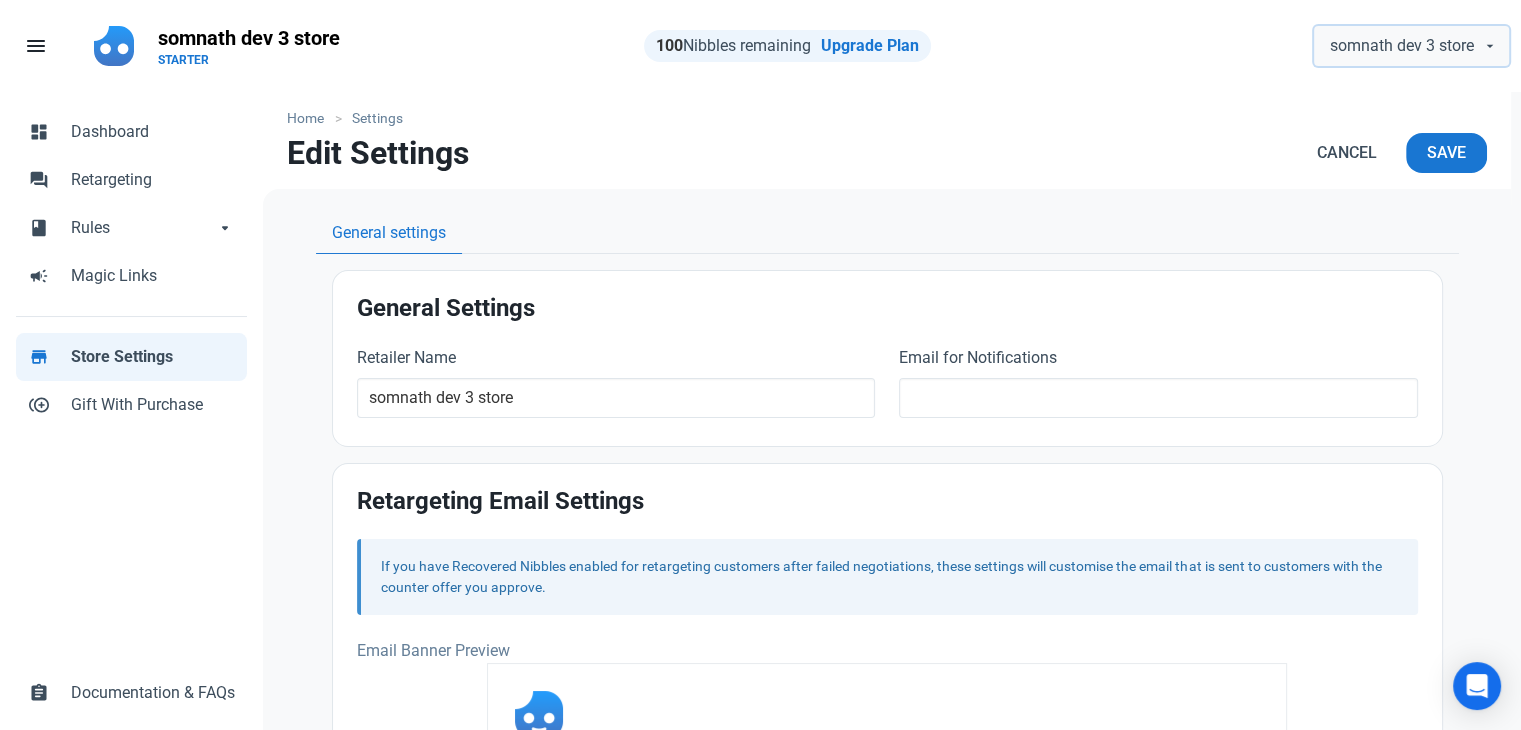 click on "somnath dev 3 store" at bounding box center (1402, 46) 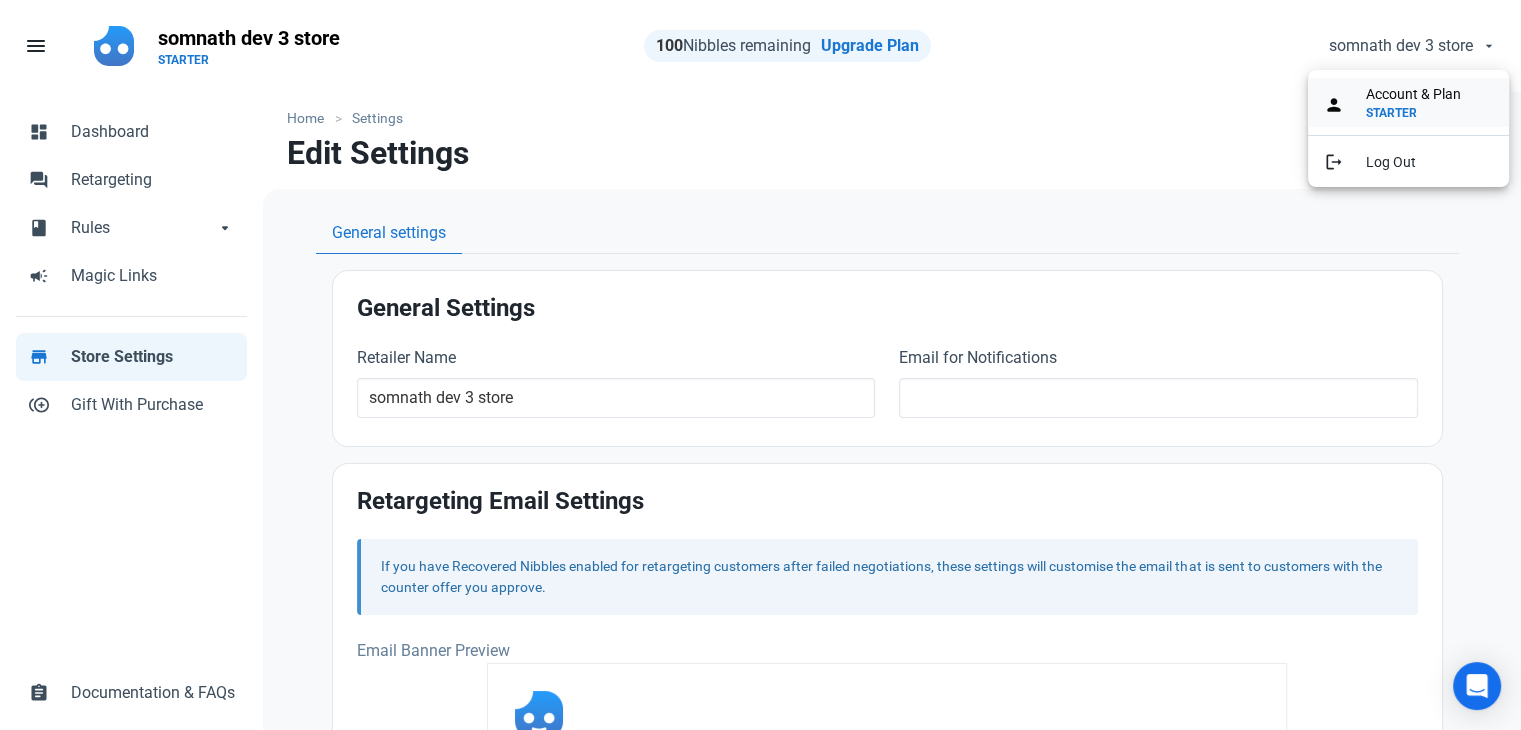 click on "Account & Plan" at bounding box center (1413, 94) 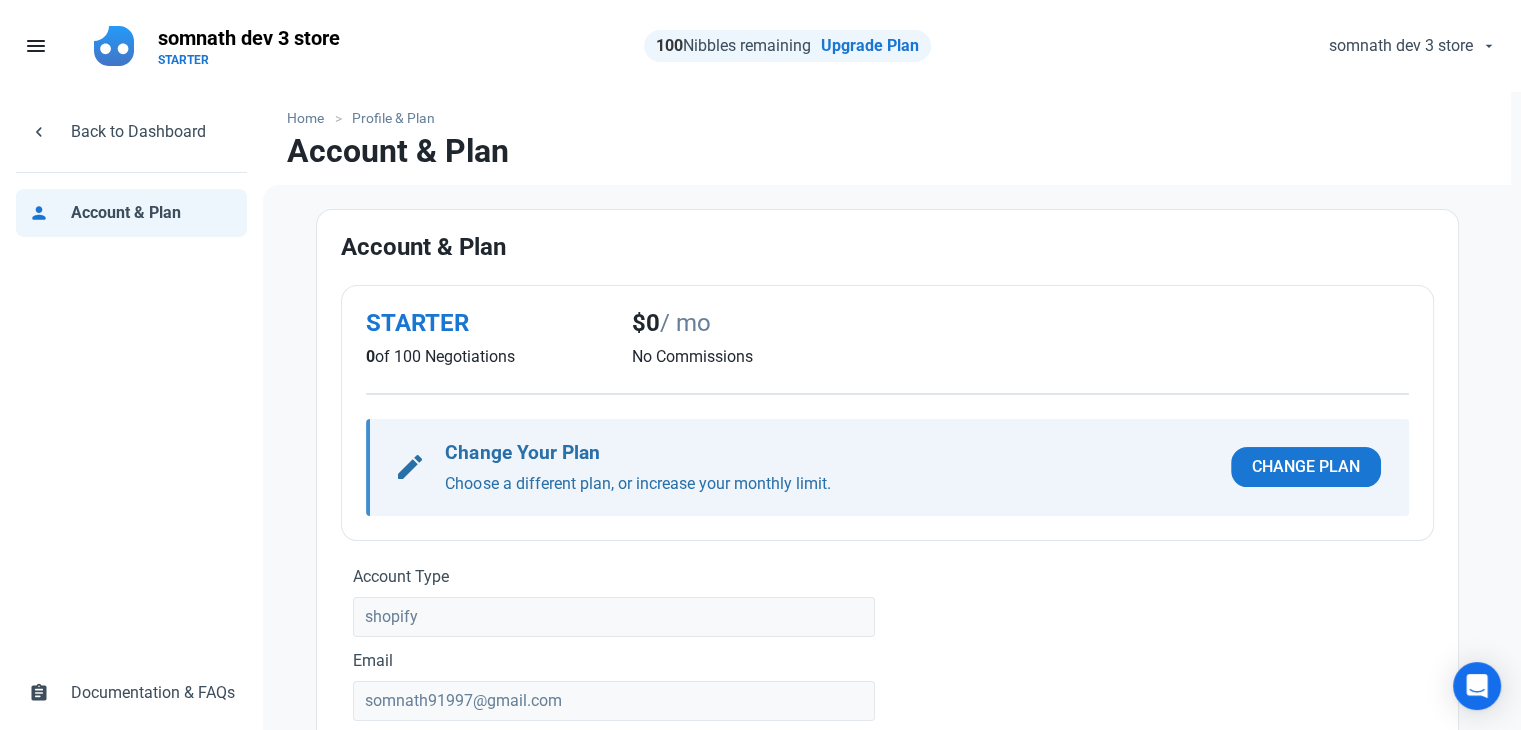click on "chevron_left Back to Dashboard person Account & Plan assignment Documentation & FAQs" at bounding box center (131, 412) 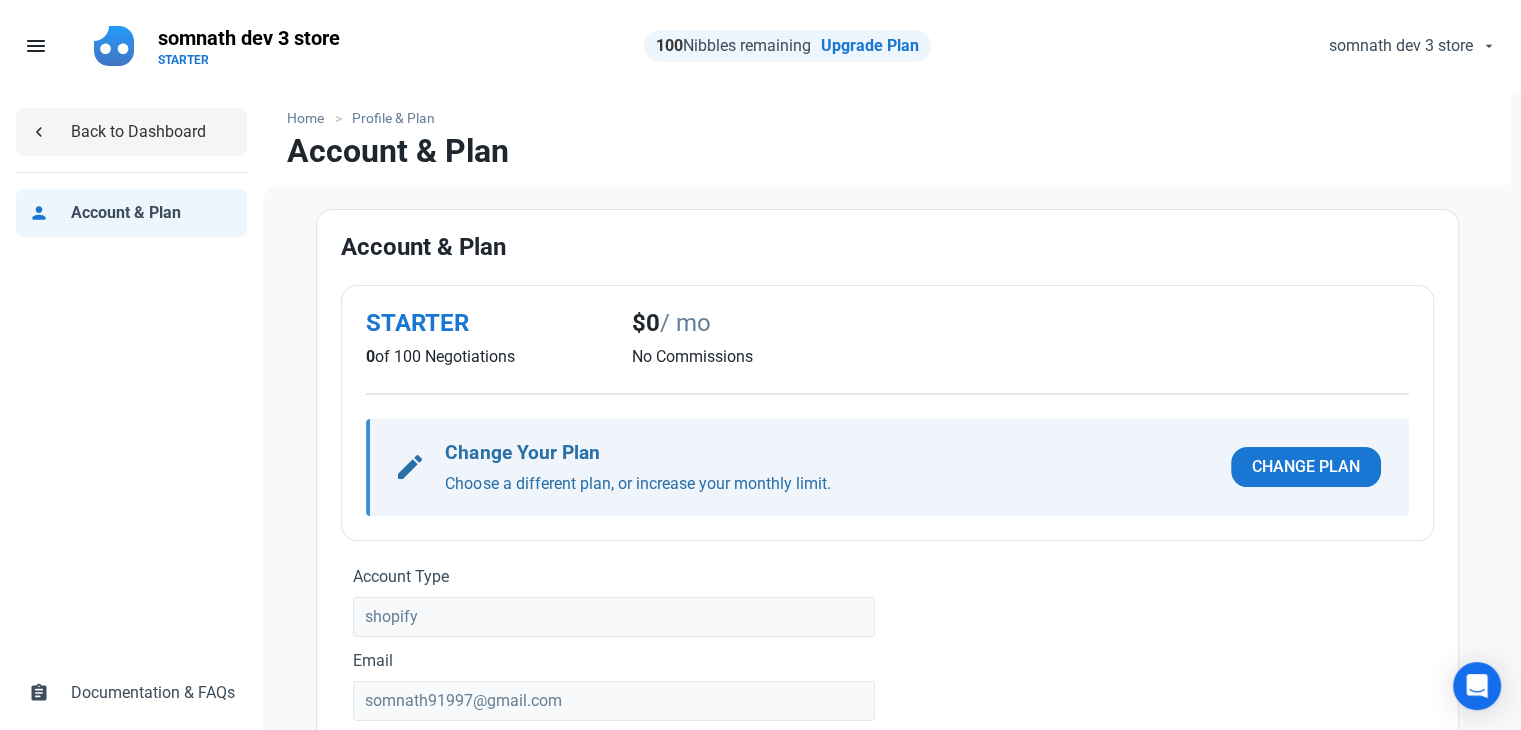 click on "chevron_left Back to Dashboard" at bounding box center [131, 132] 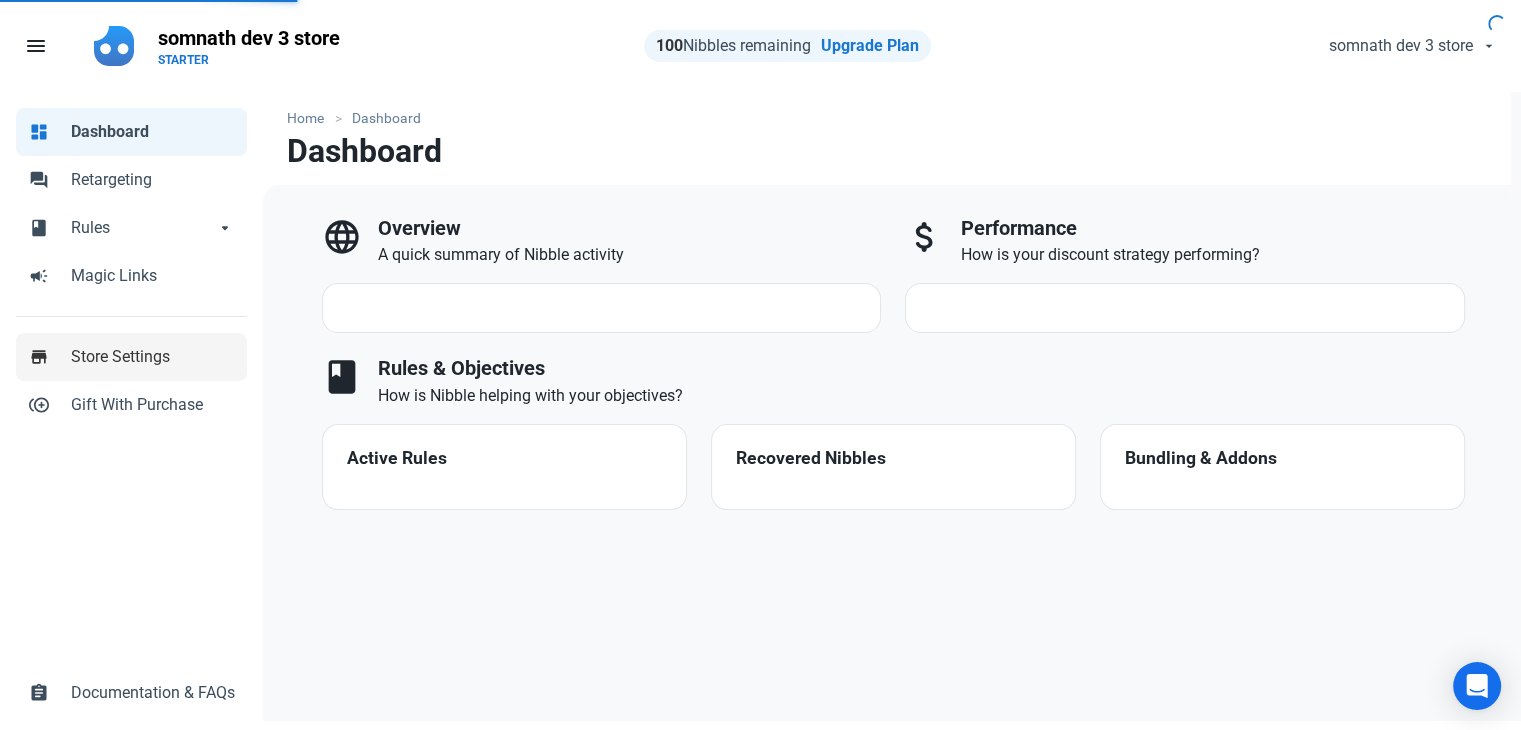 select on "7d" 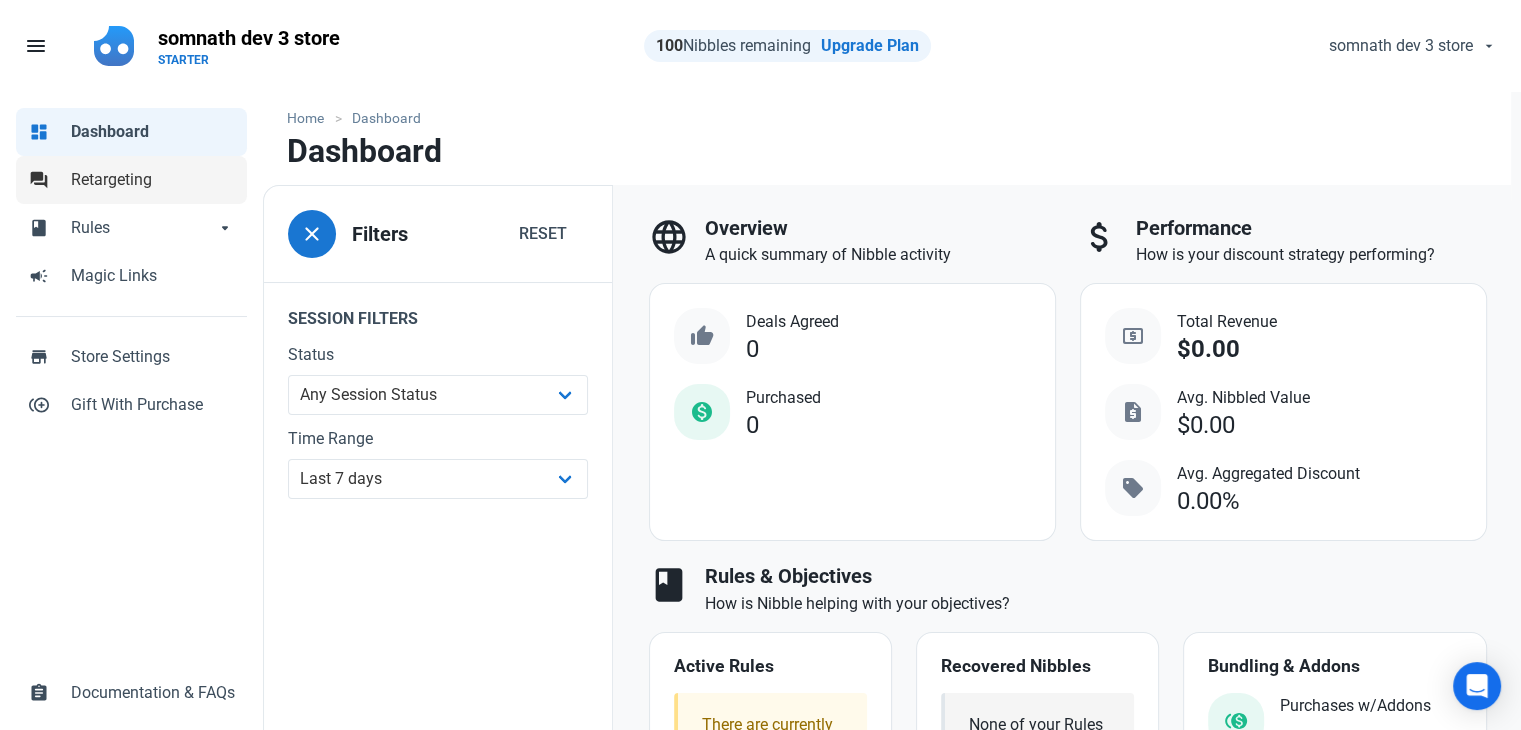 click on "Retargeting" at bounding box center (153, 180) 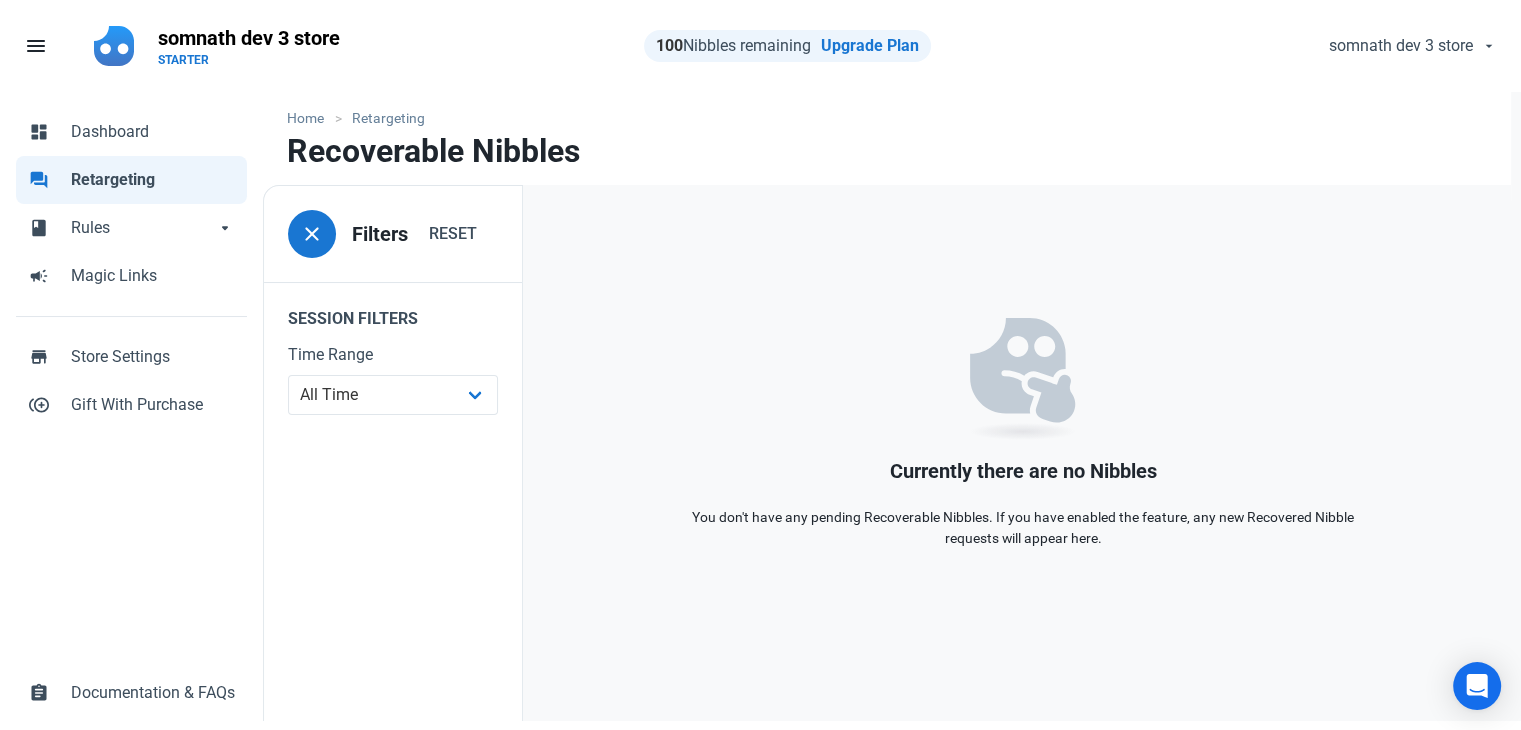 drag, startPoint x: 427, startPoint y: 120, endPoint x: 352, endPoint y: 114, distance: 75.23962 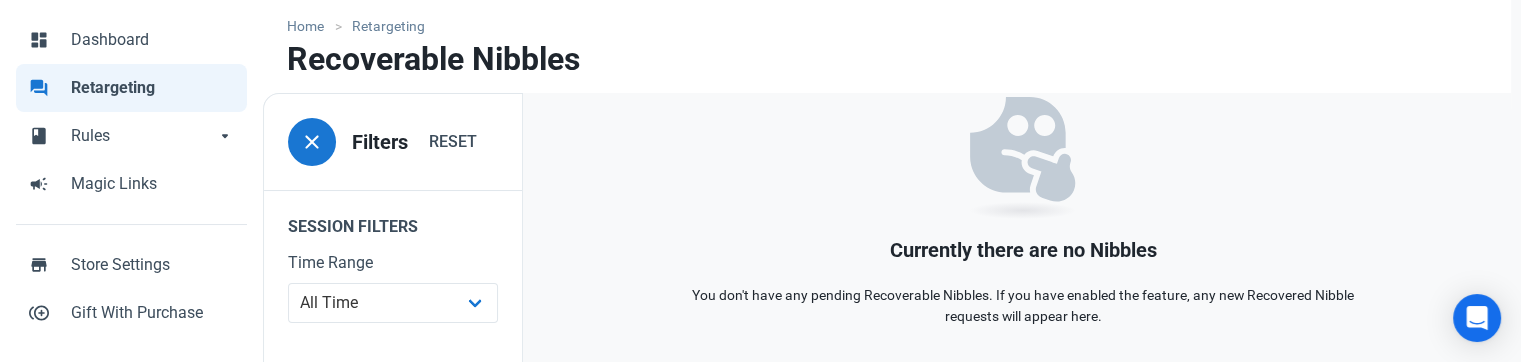 scroll, scrollTop: 100, scrollLeft: 0, axis: vertical 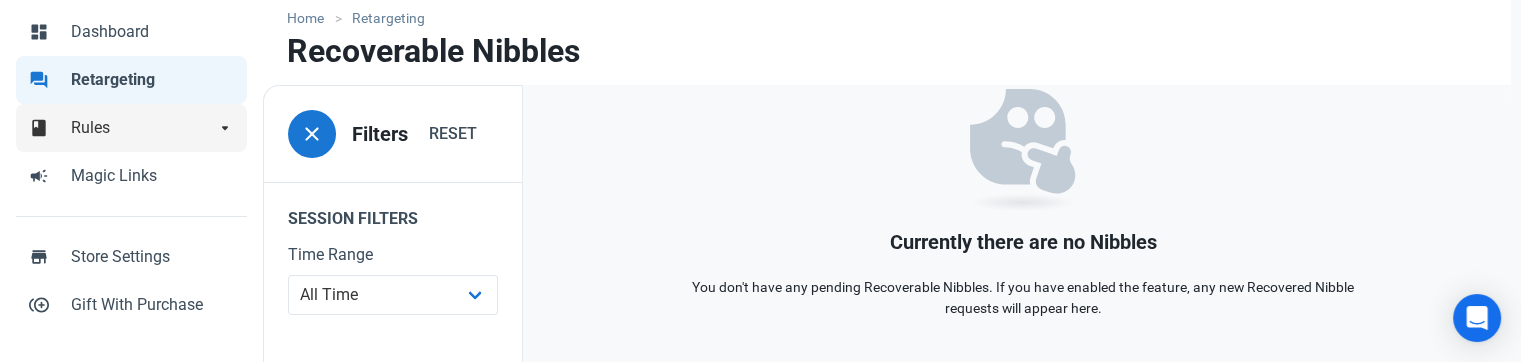 click on "book Rules arrow_drop_down" at bounding box center [131, 128] 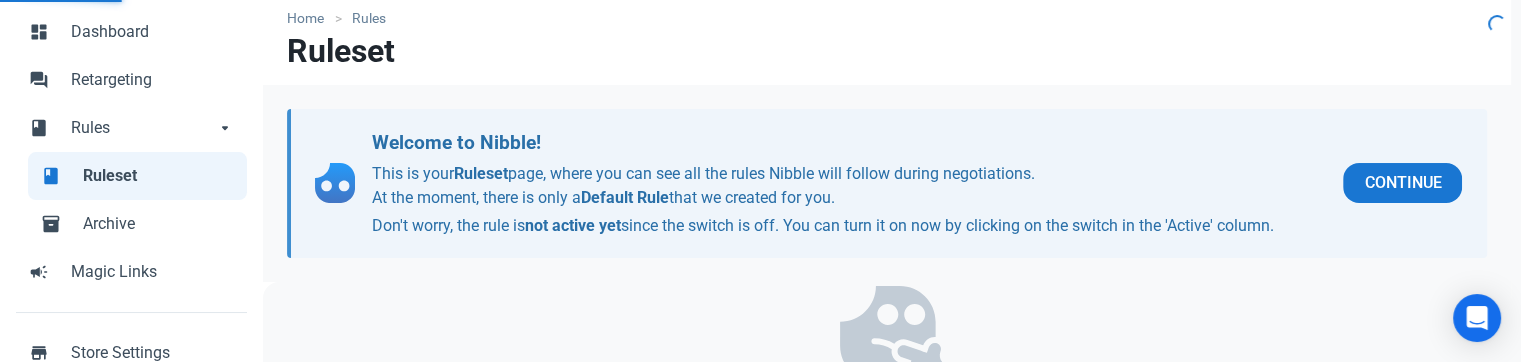 scroll, scrollTop: 0, scrollLeft: 0, axis: both 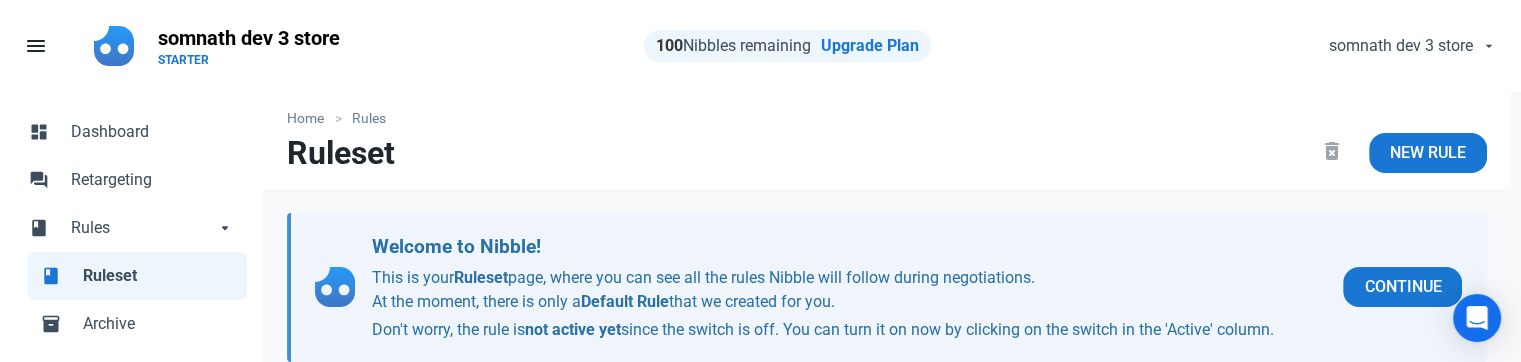 click on "Ruleset  delete_forever New Rule" at bounding box center (887, 161) 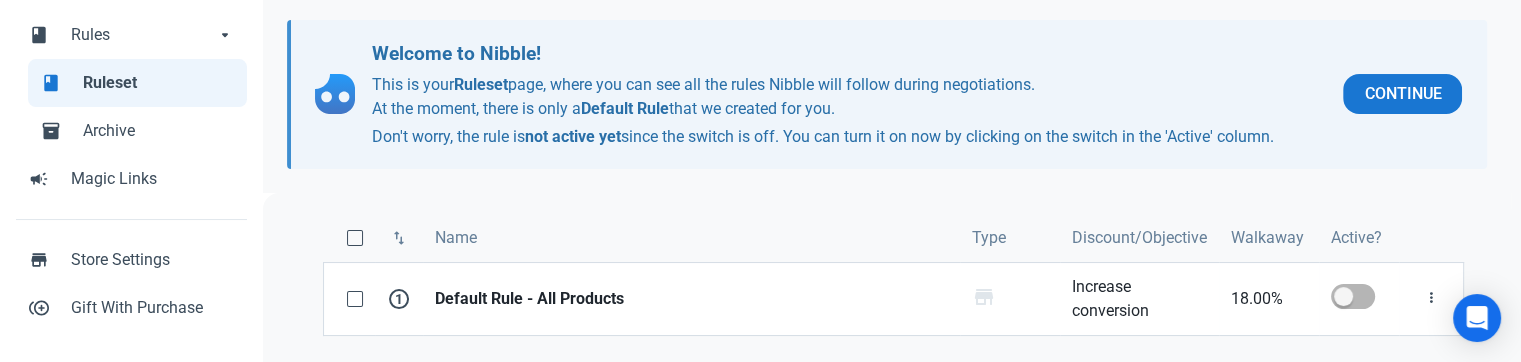 scroll, scrollTop: 200, scrollLeft: 0, axis: vertical 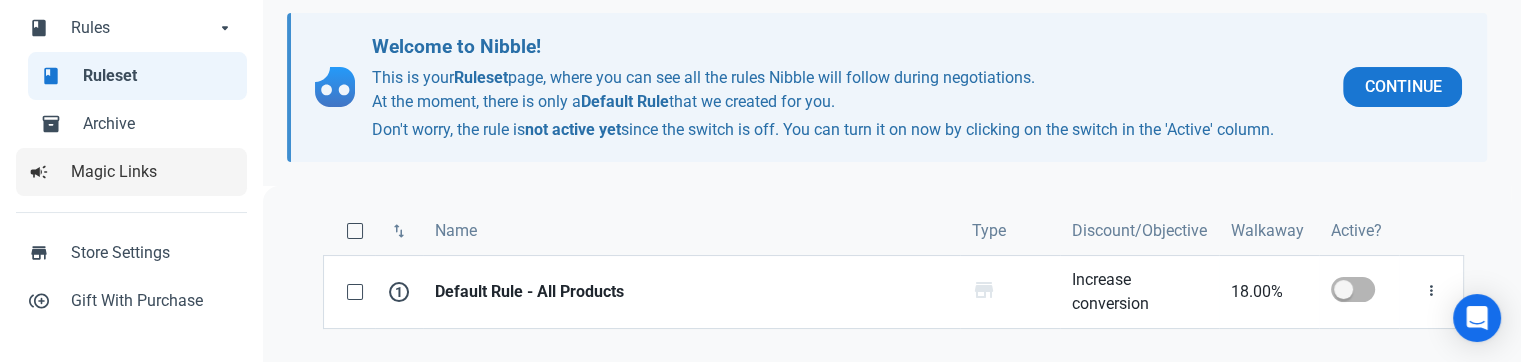 click on "Magic Links" at bounding box center [153, 172] 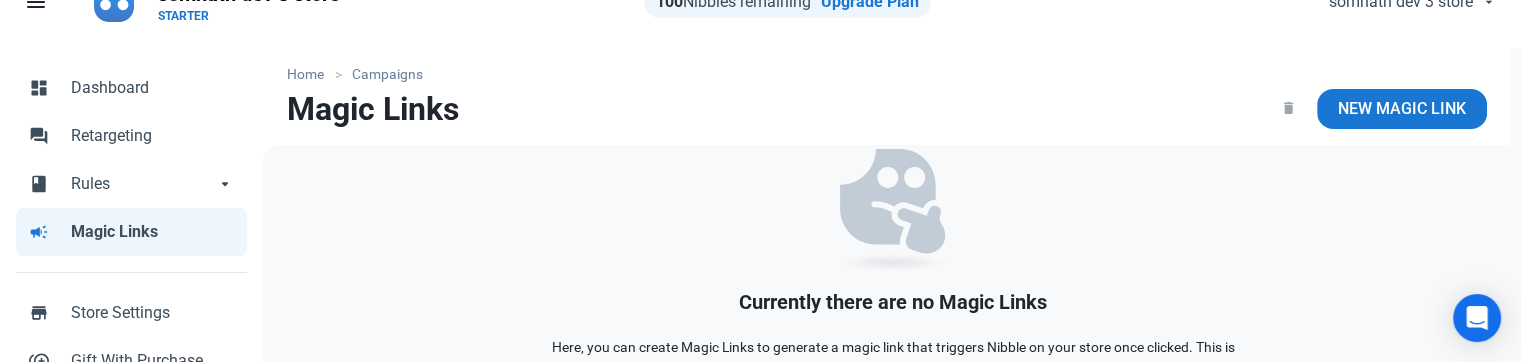 scroll, scrollTop: 167, scrollLeft: 0, axis: vertical 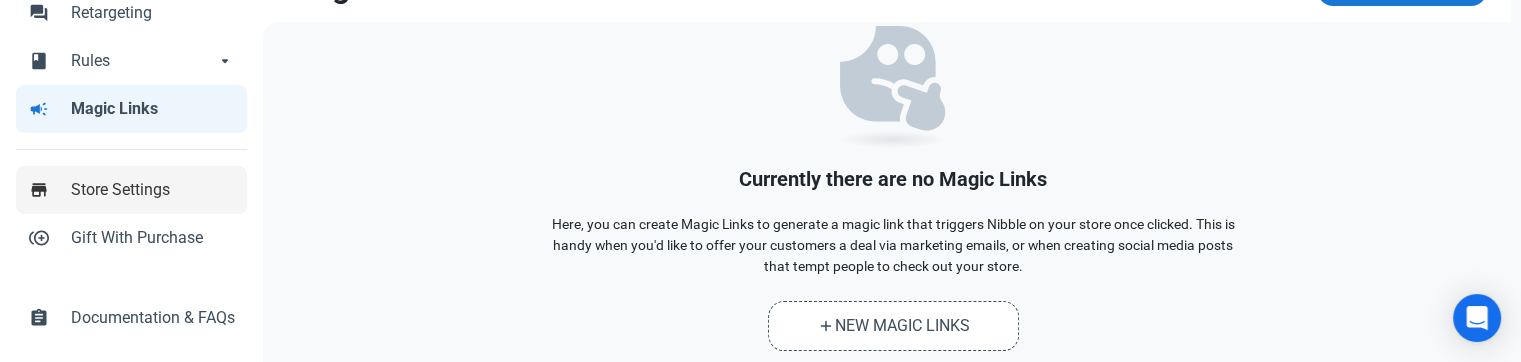 click on "Store Settings" at bounding box center [153, 190] 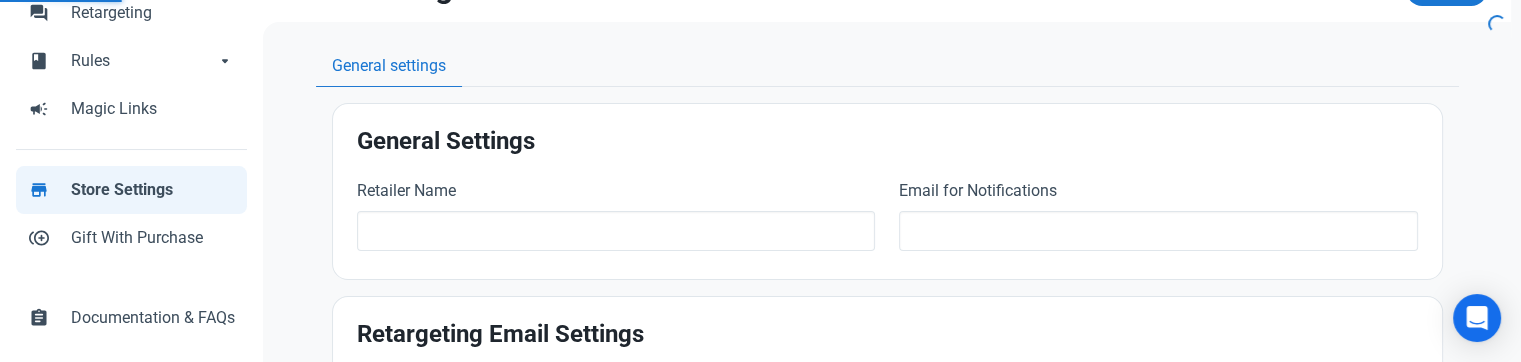 scroll, scrollTop: 0, scrollLeft: 0, axis: both 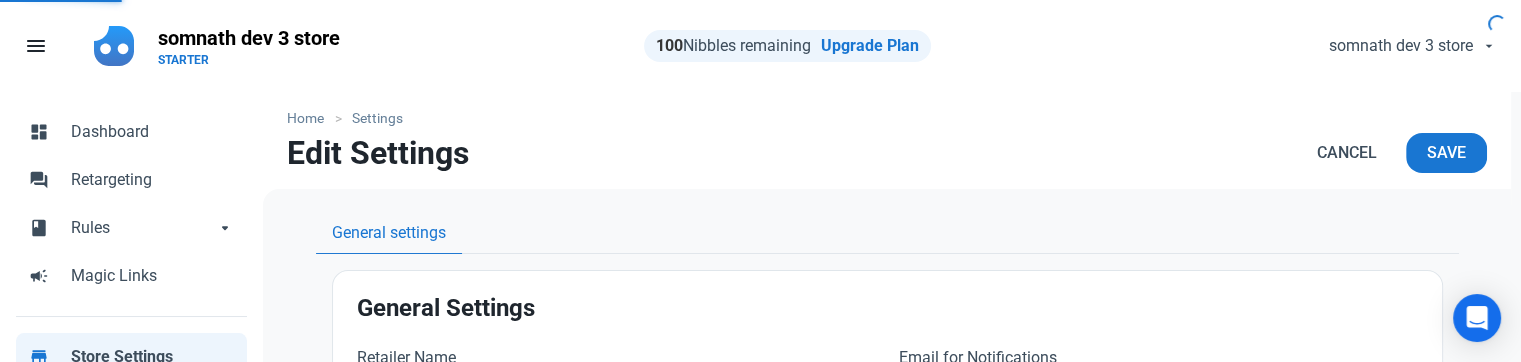 type on "somnath dev 3 store" 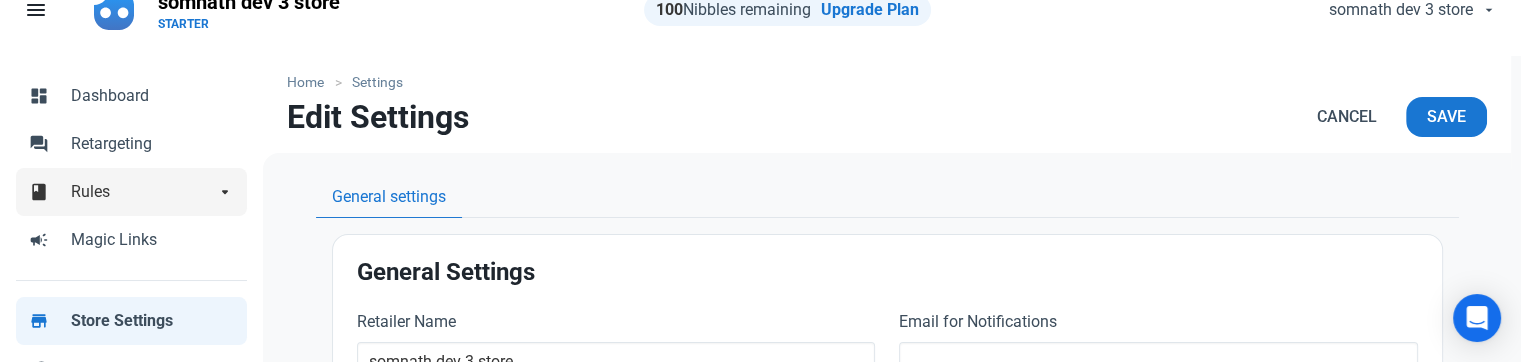 scroll, scrollTop: 100, scrollLeft: 0, axis: vertical 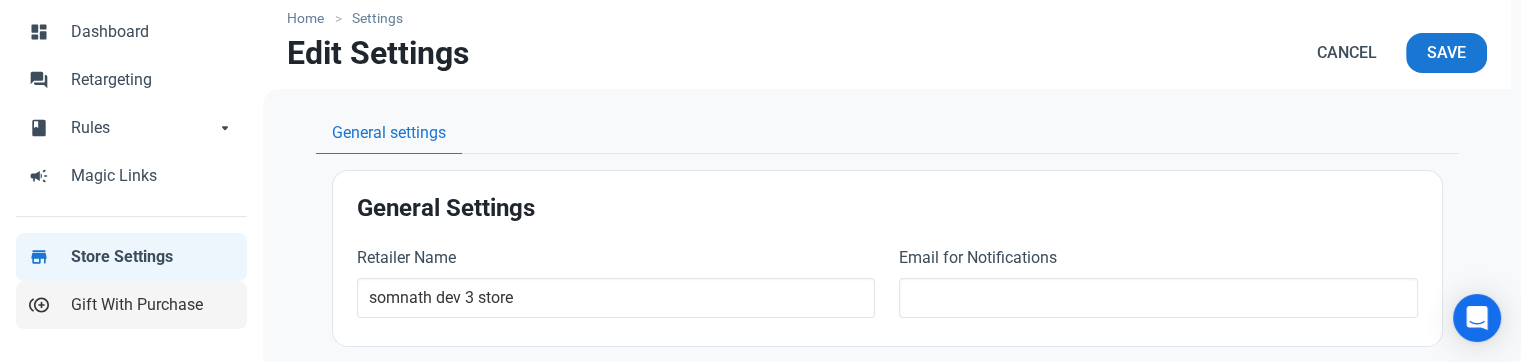 click on "Gift With Purchase" at bounding box center [153, 305] 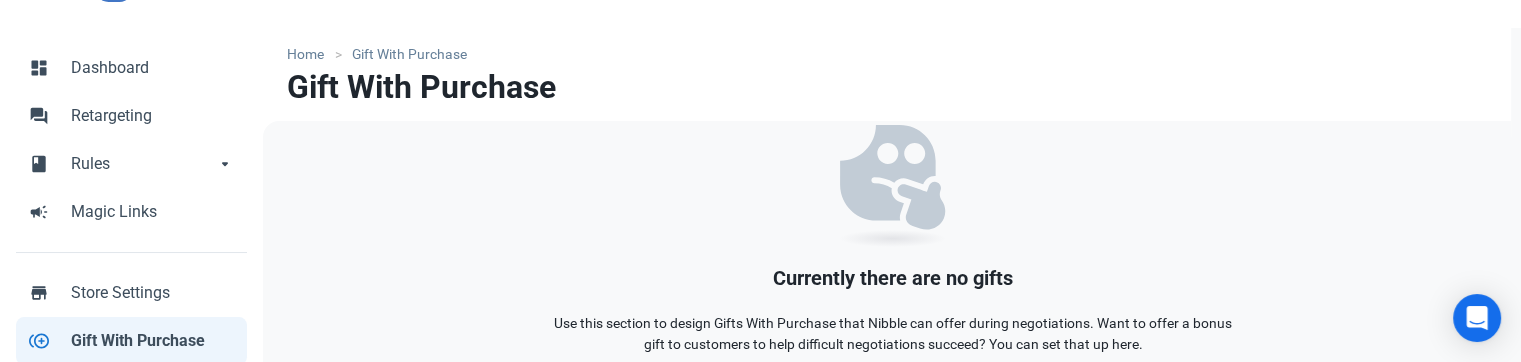 scroll, scrollTop: 51, scrollLeft: 0, axis: vertical 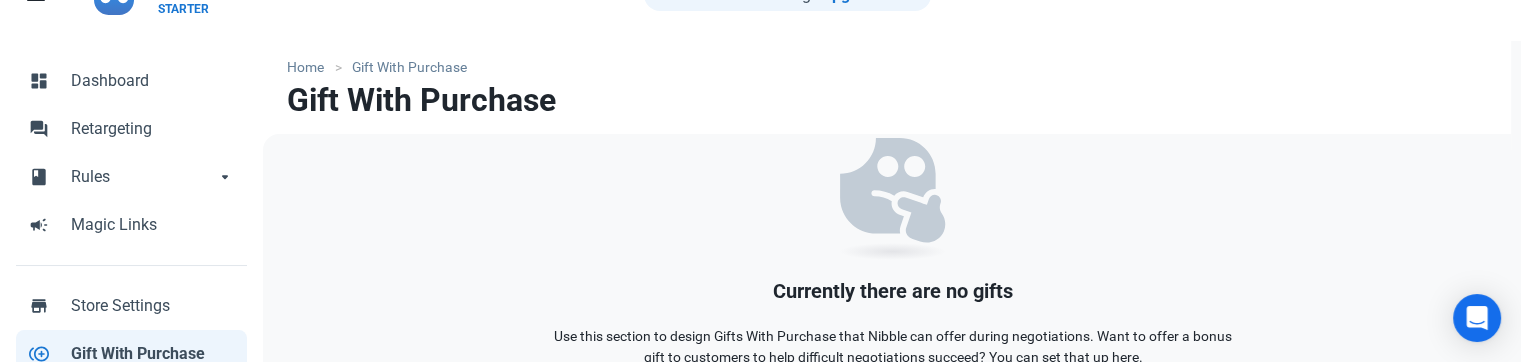 drag, startPoint x: 572, startPoint y: 101, endPoint x: 291, endPoint y: 100, distance: 281.00177 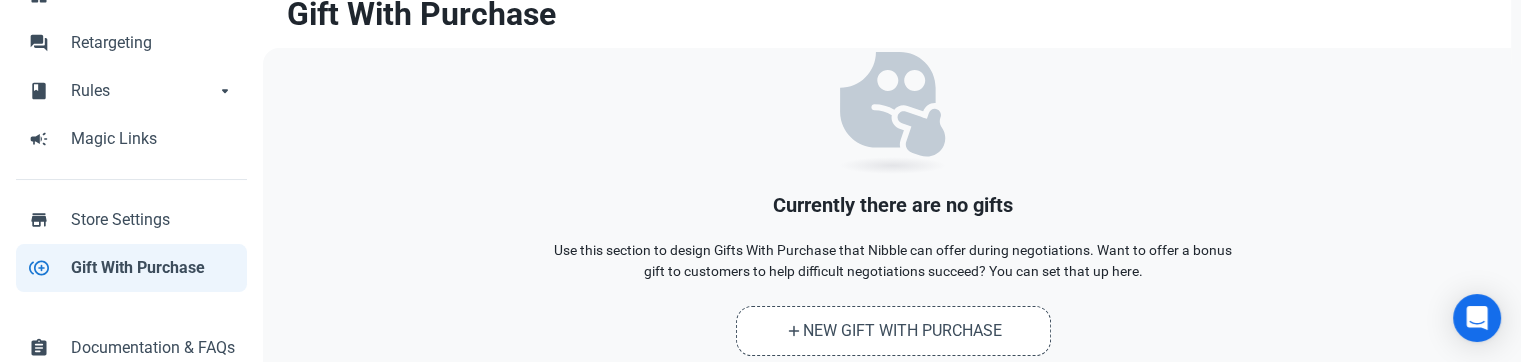 scroll, scrollTop: 151, scrollLeft: 0, axis: vertical 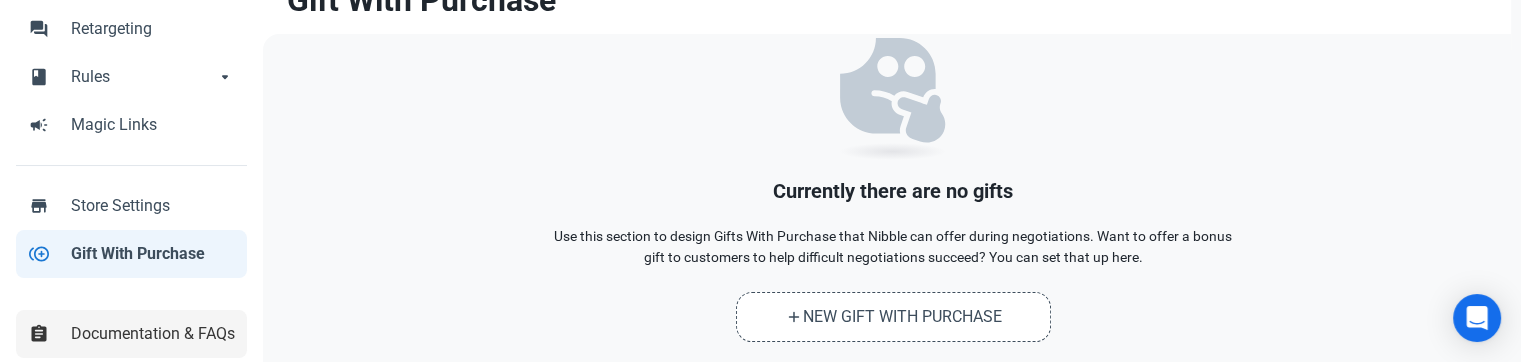 click on "Documentation & FAQs" at bounding box center (153, 334) 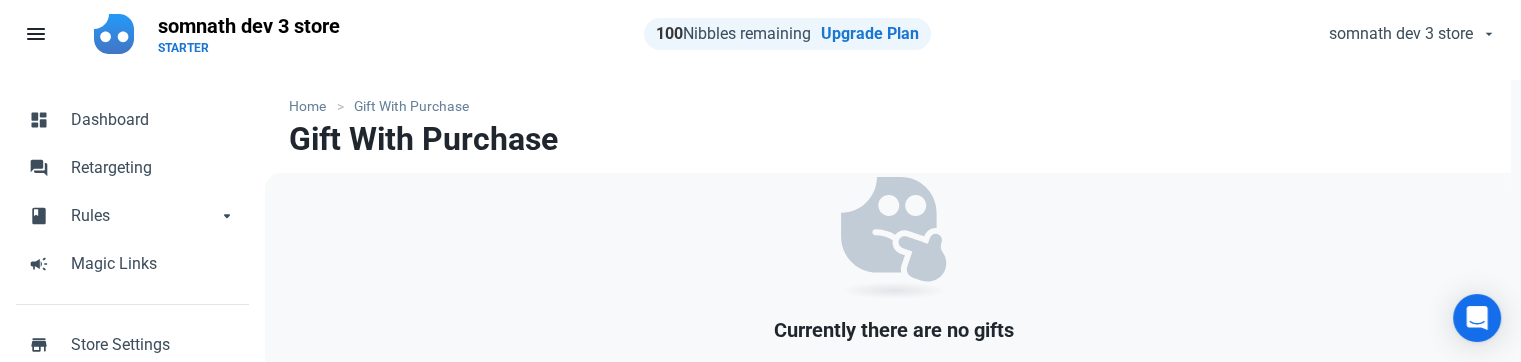 scroll, scrollTop: 0, scrollLeft: 0, axis: both 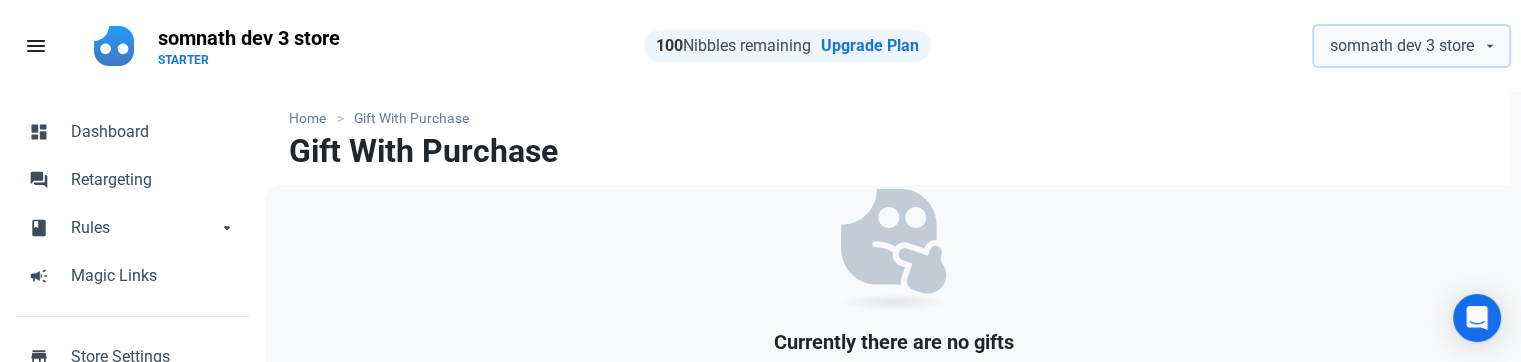 click on "somnath dev 3 store" at bounding box center [1402, 46] 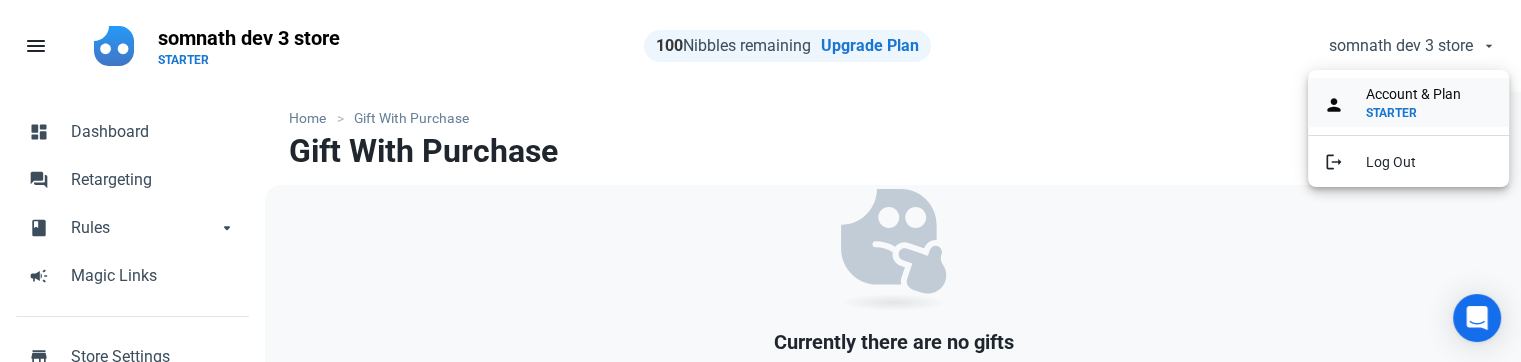 click on "Account & Plan" at bounding box center (1413, 94) 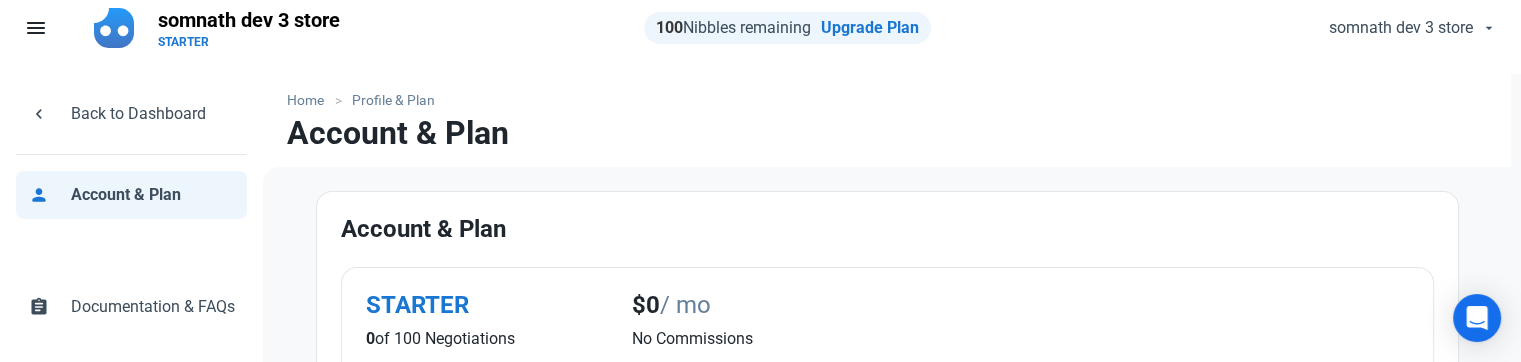 scroll, scrollTop: 0, scrollLeft: 0, axis: both 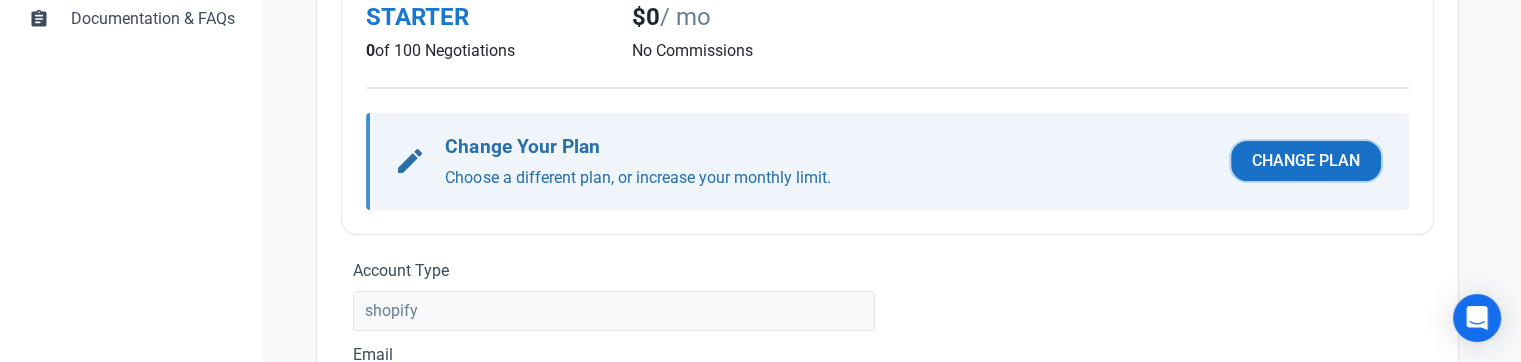 click on "Change Plan" at bounding box center (1306, 161) 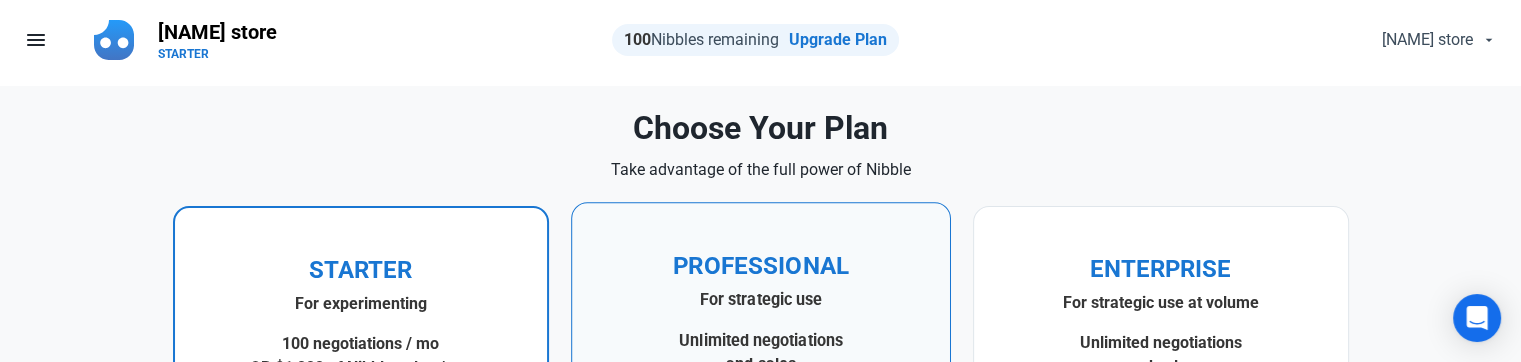 scroll, scrollTop: 0, scrollLeft: 0, axis: both 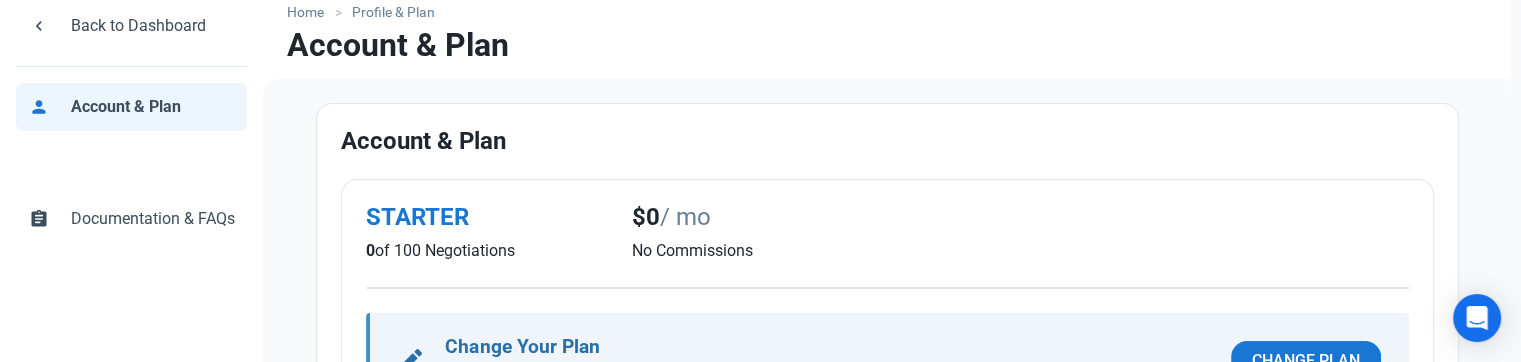 click on "Account & Plan STARTER 0 of 100 Negotiations $0 / mo No Commissions mode_edit Change Your Plan Choose a different plan, or increase your monthly limit. Change Plan mode_edit Change Your Plan Choose a different plan, or increase your monthly limit. Change Plan Account Type [EMAIL] Website [TIMEZONE]" at bounding box center (887, 461) 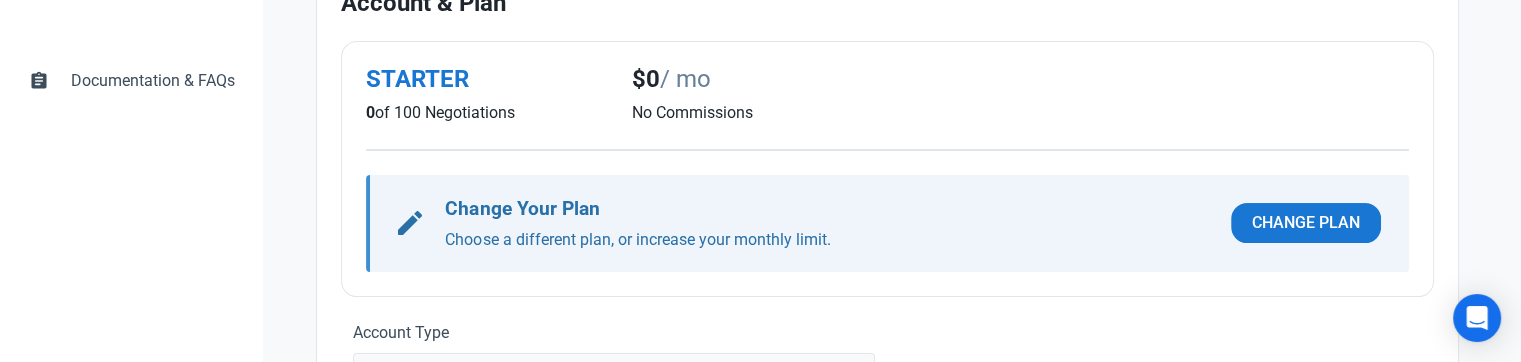 scroll, scrollTop: 306, scrollLeft: 0, axis: vertical 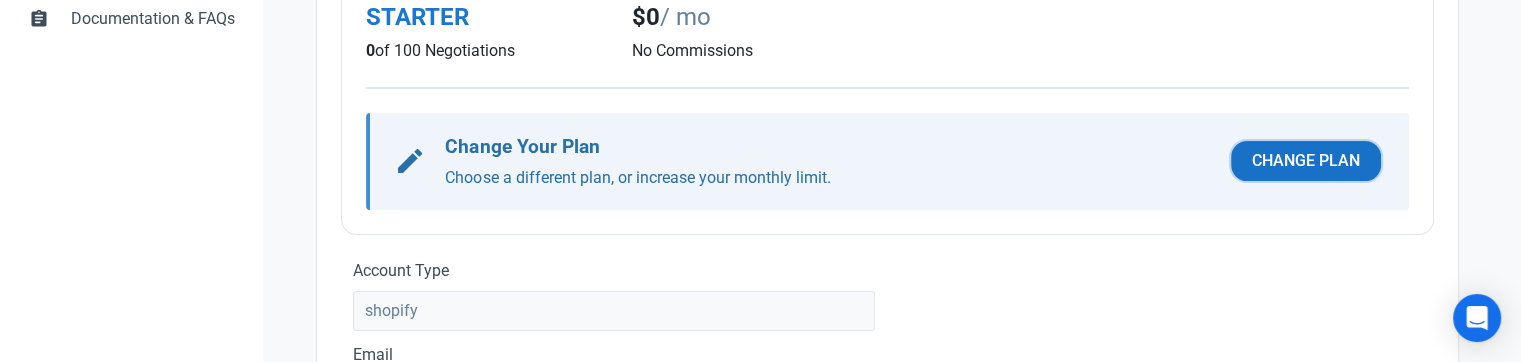 click on "Change Plan" at bounding box center (1306, 161) 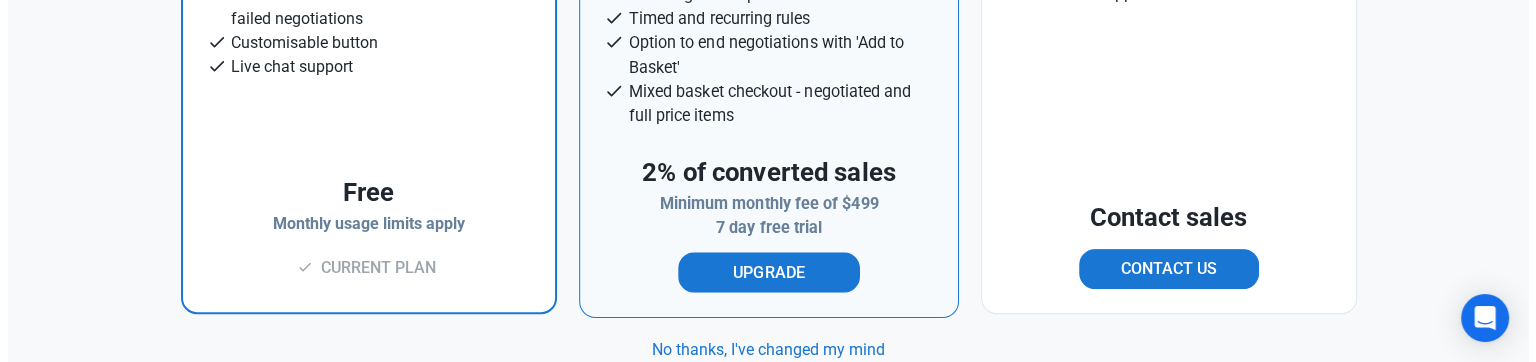 scroll, scrollTop: 678, scrollLeft: 0, axis: vertical 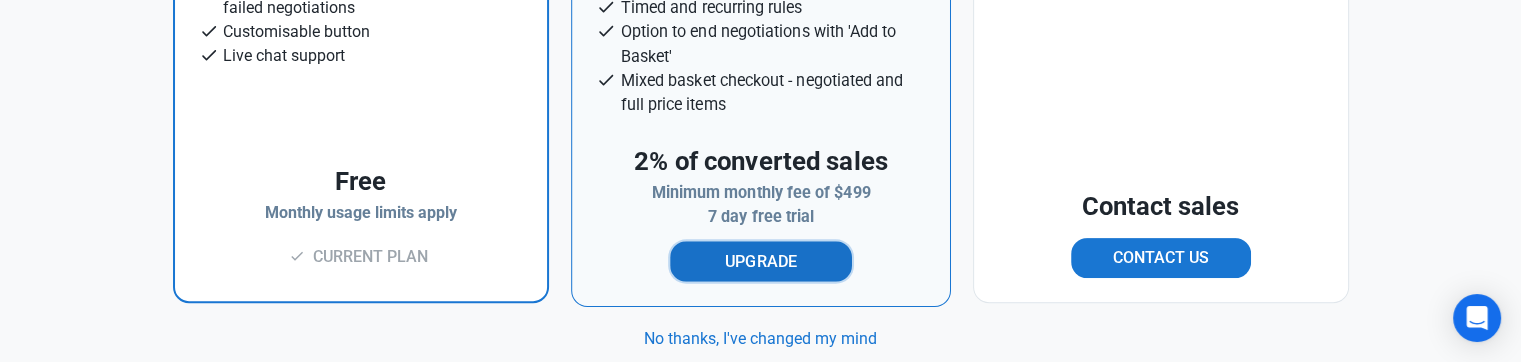 click on "Upgrade" at bounding box center [761, 261] 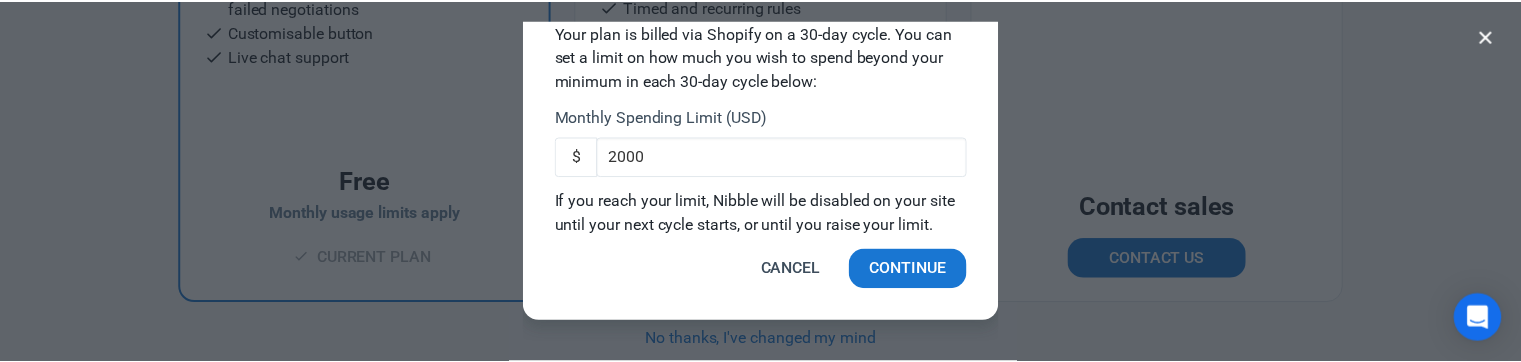 scroll, scrollTop: 164, scrollLeft: 0, axis: vertical 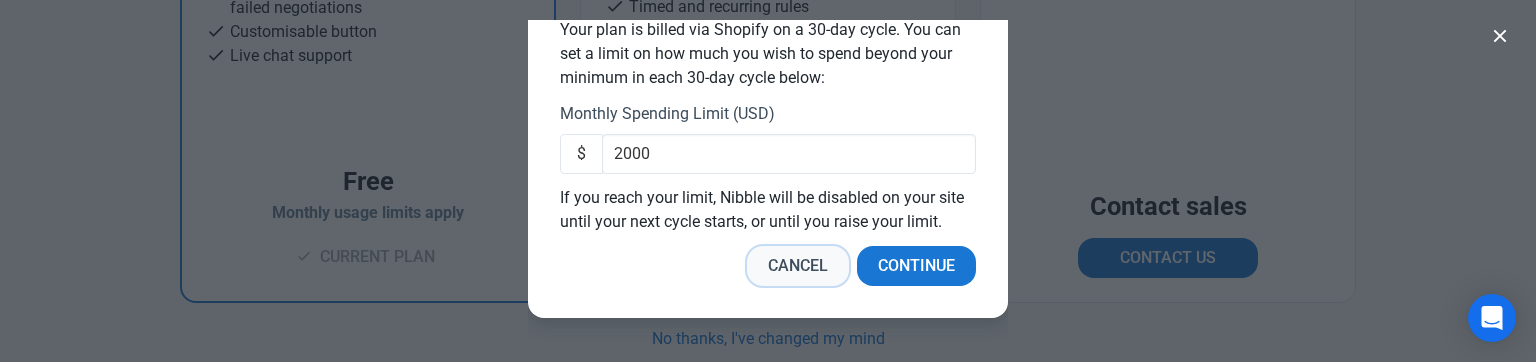click on "Cancel" at bounding box center [798, 266] 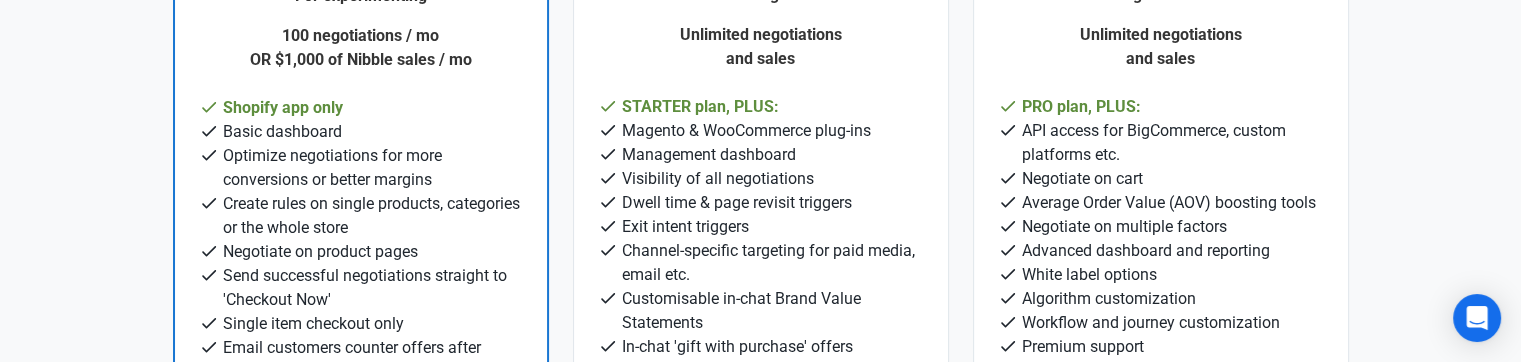 scroll, scrollTop: 678, scrollLeft: 0, axis: vertical 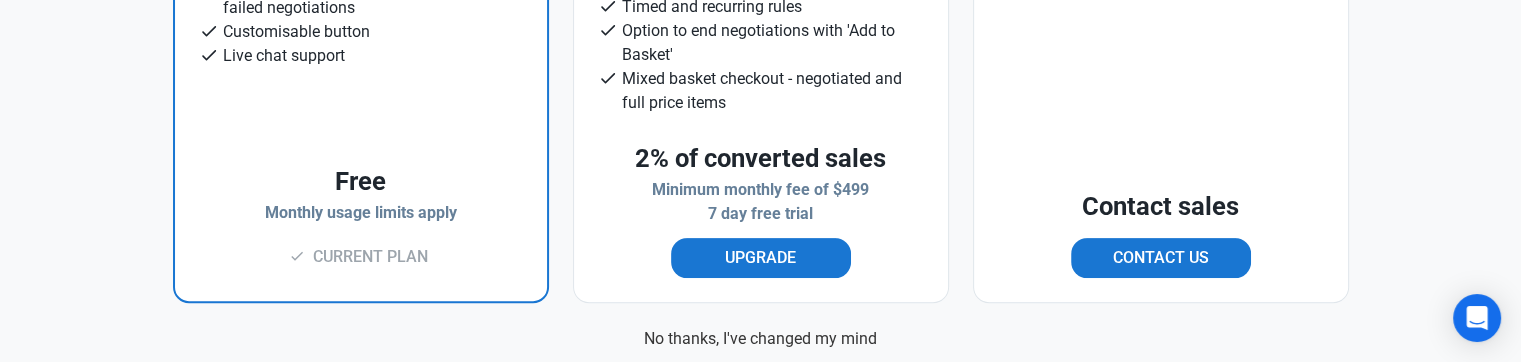 click on "No thanks, I've changed my mind" at bounding box center [760, 339] 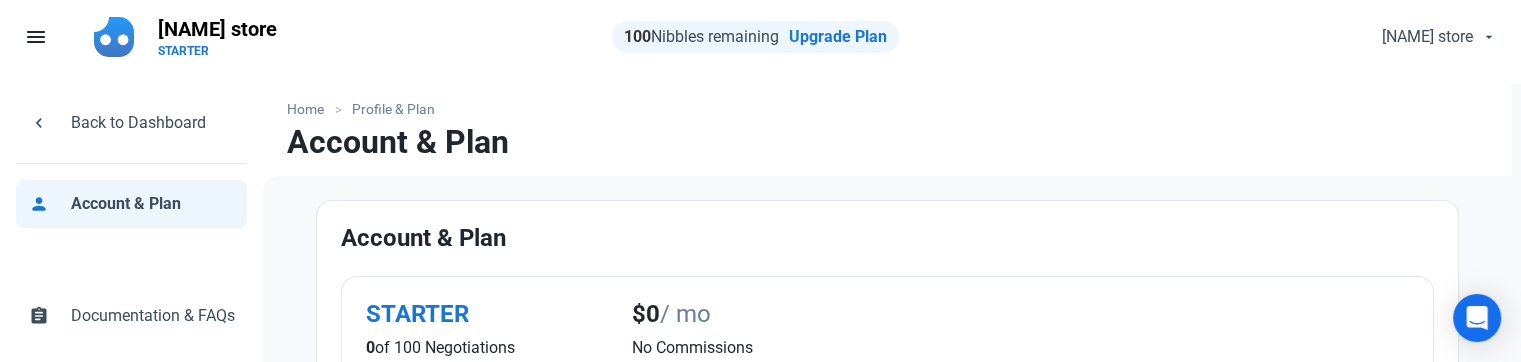 scroll, scrollTop: 0, scrollLeft: 0, axis: both 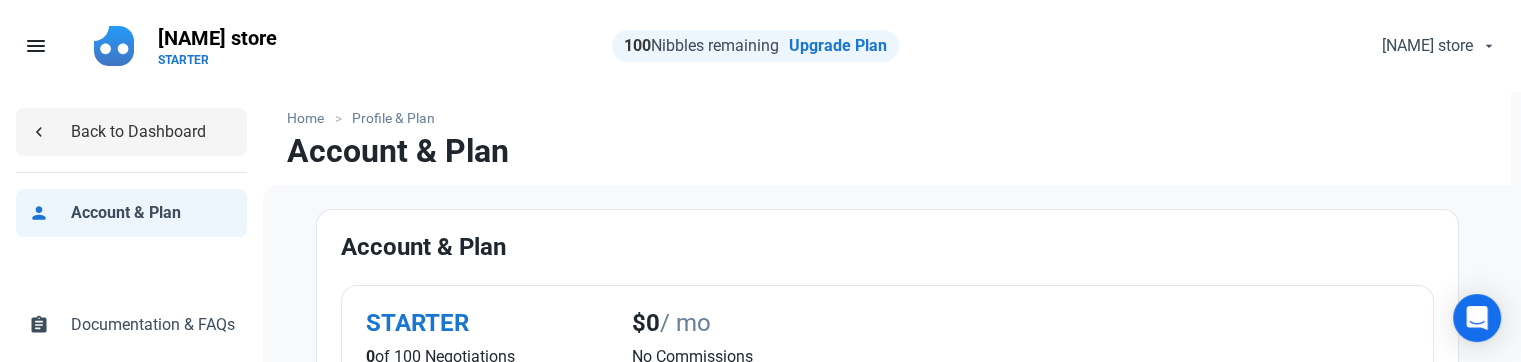 click on "chevron_left Back to Dashboard" at bounding box center [131, 132] 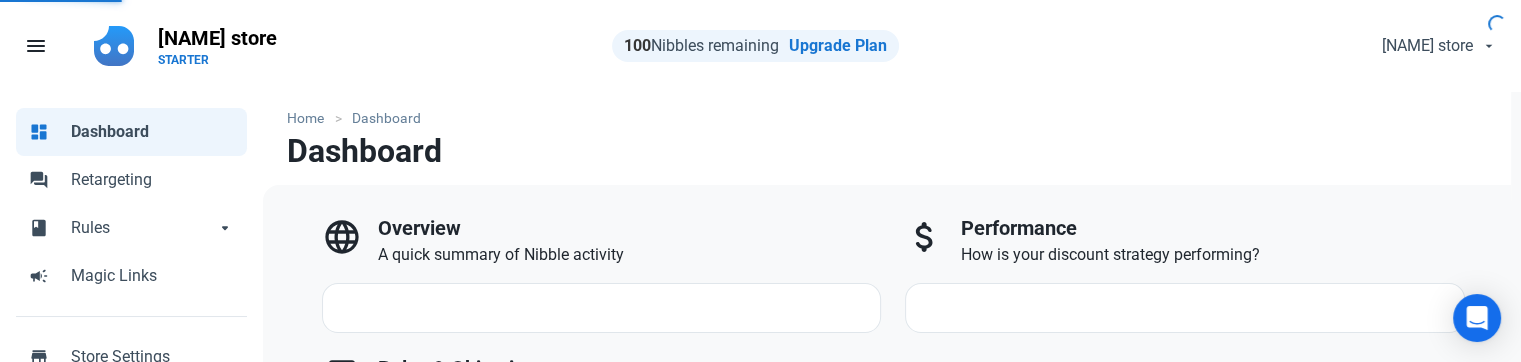 select on "7d" 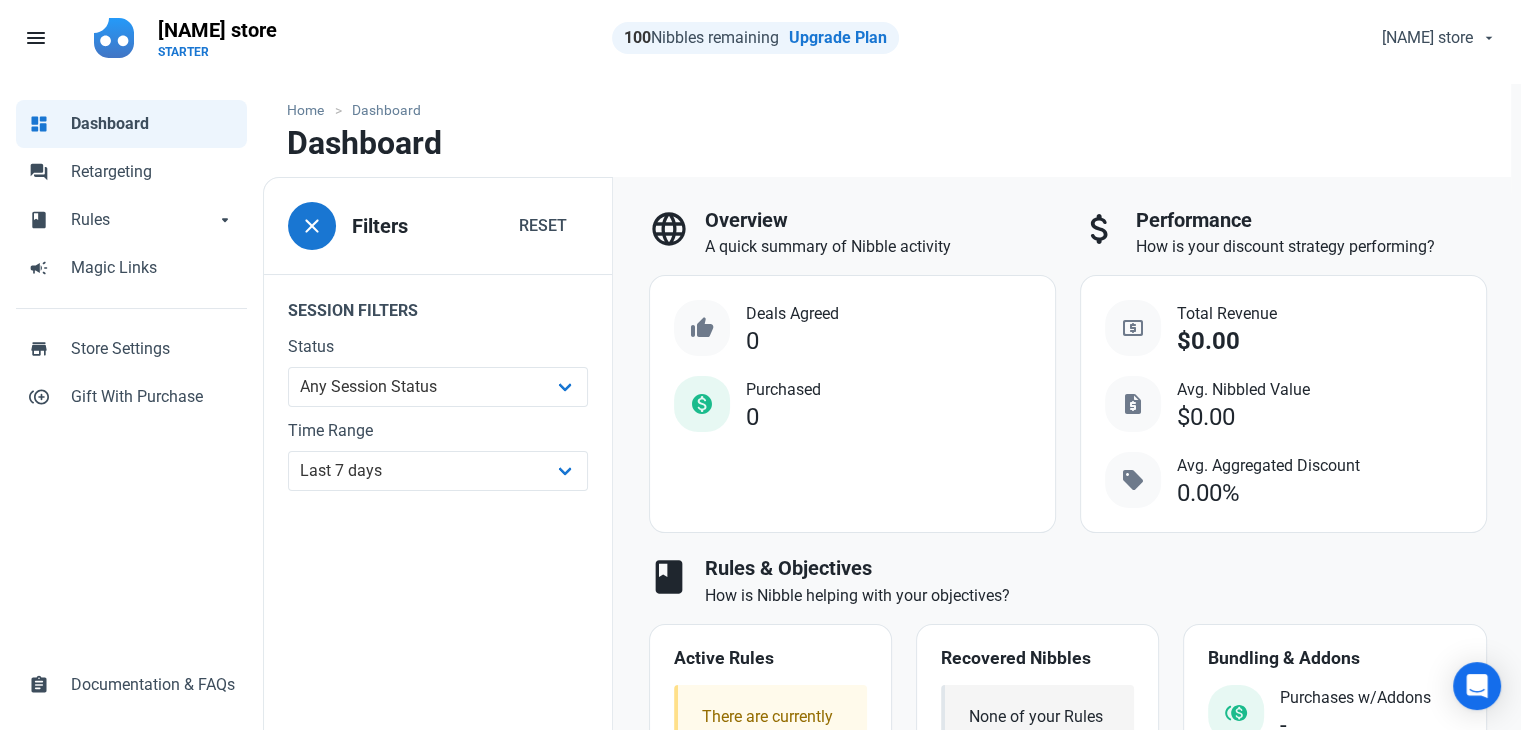 scroll, scrollTop: 0, scrollLeft: 0, axis: both 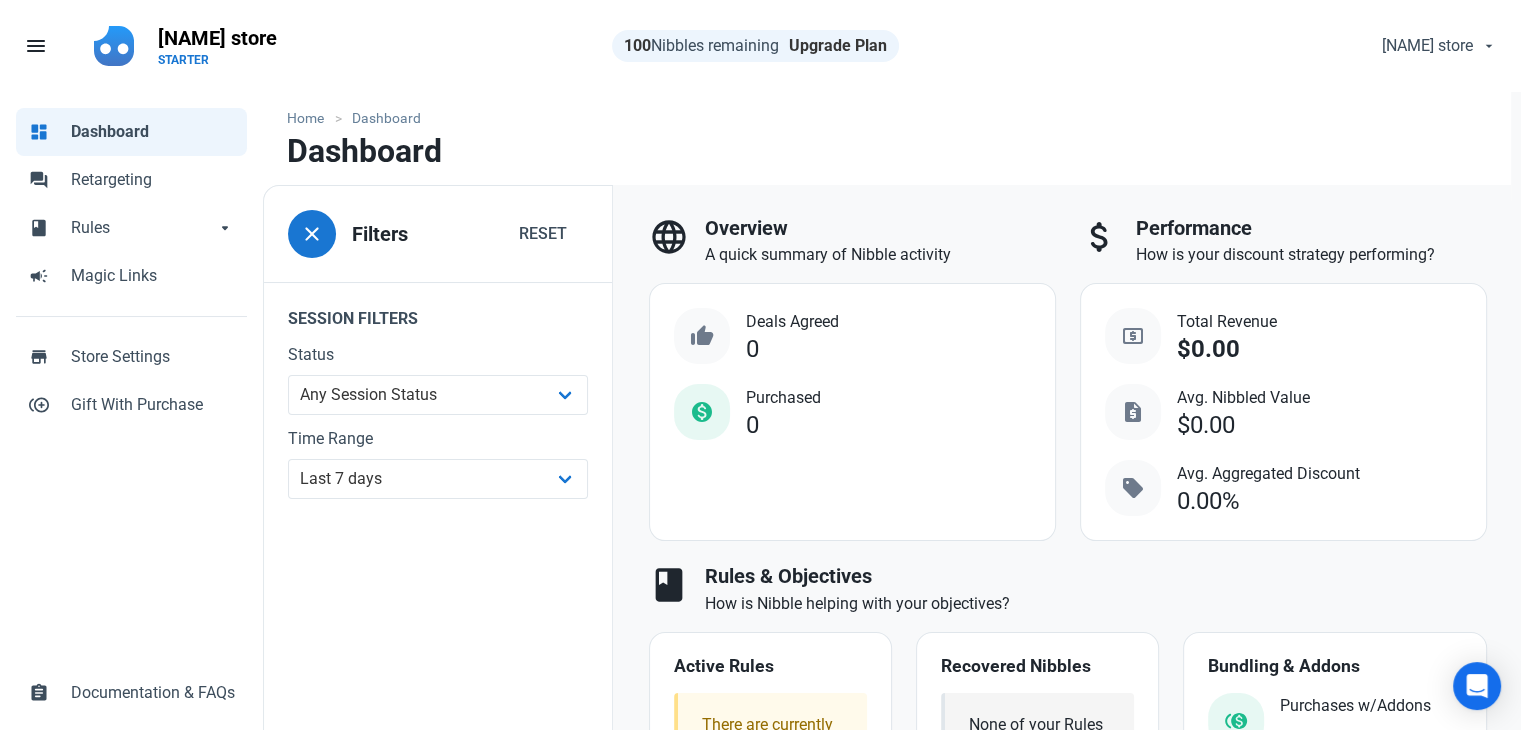 click on "Upgrade Plan" at bounding box center (838, 45) 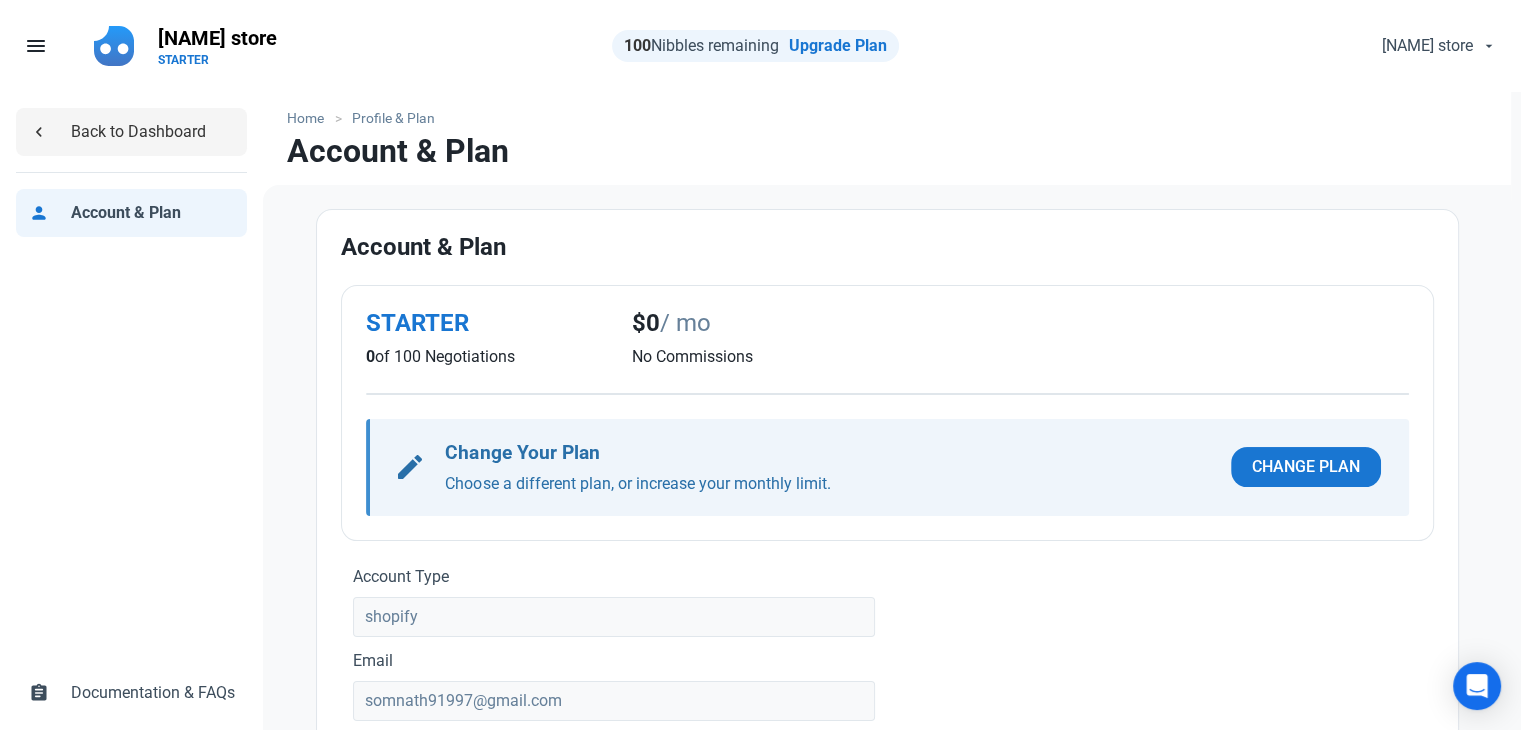 click on "chevron_left" at bounding box center (39, 130) 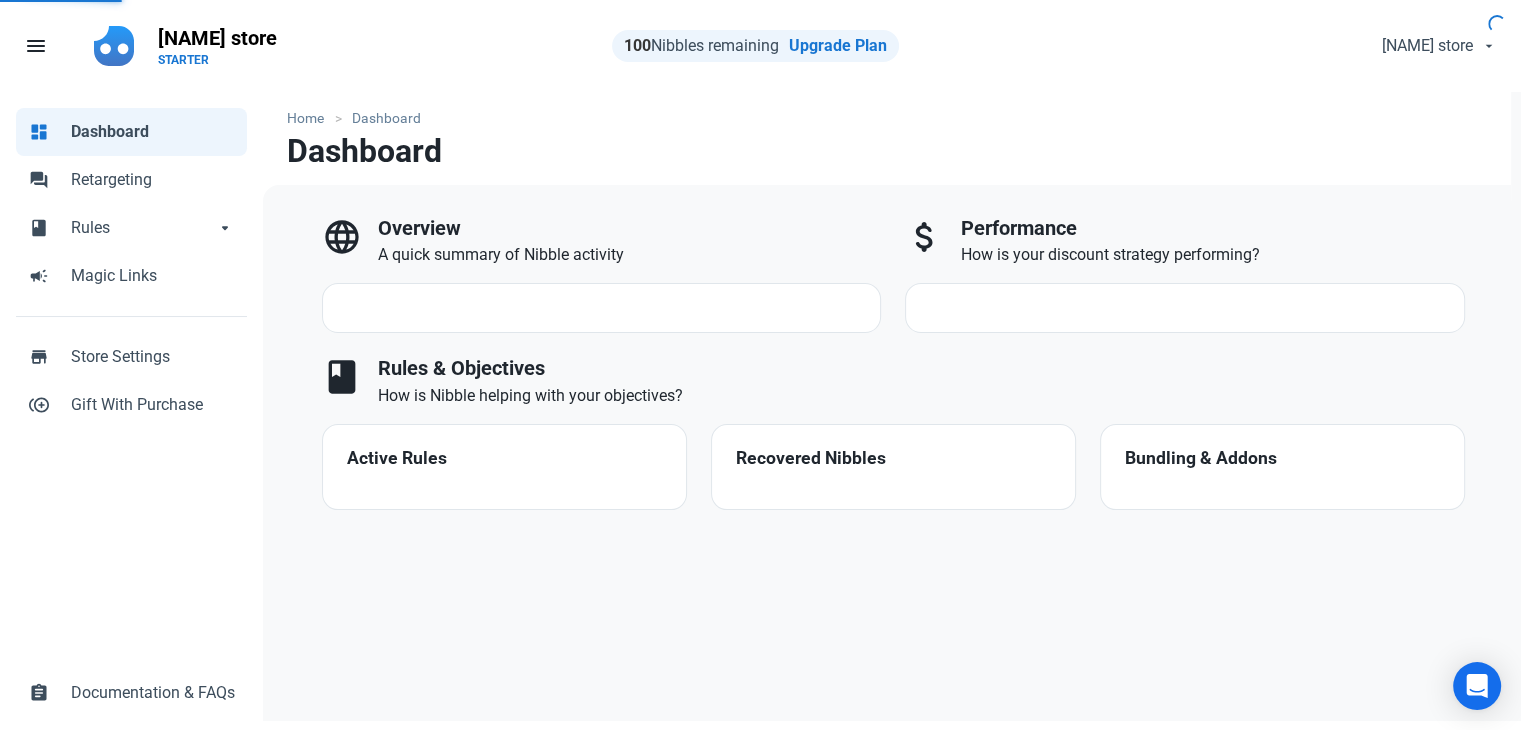 select on "7d" 